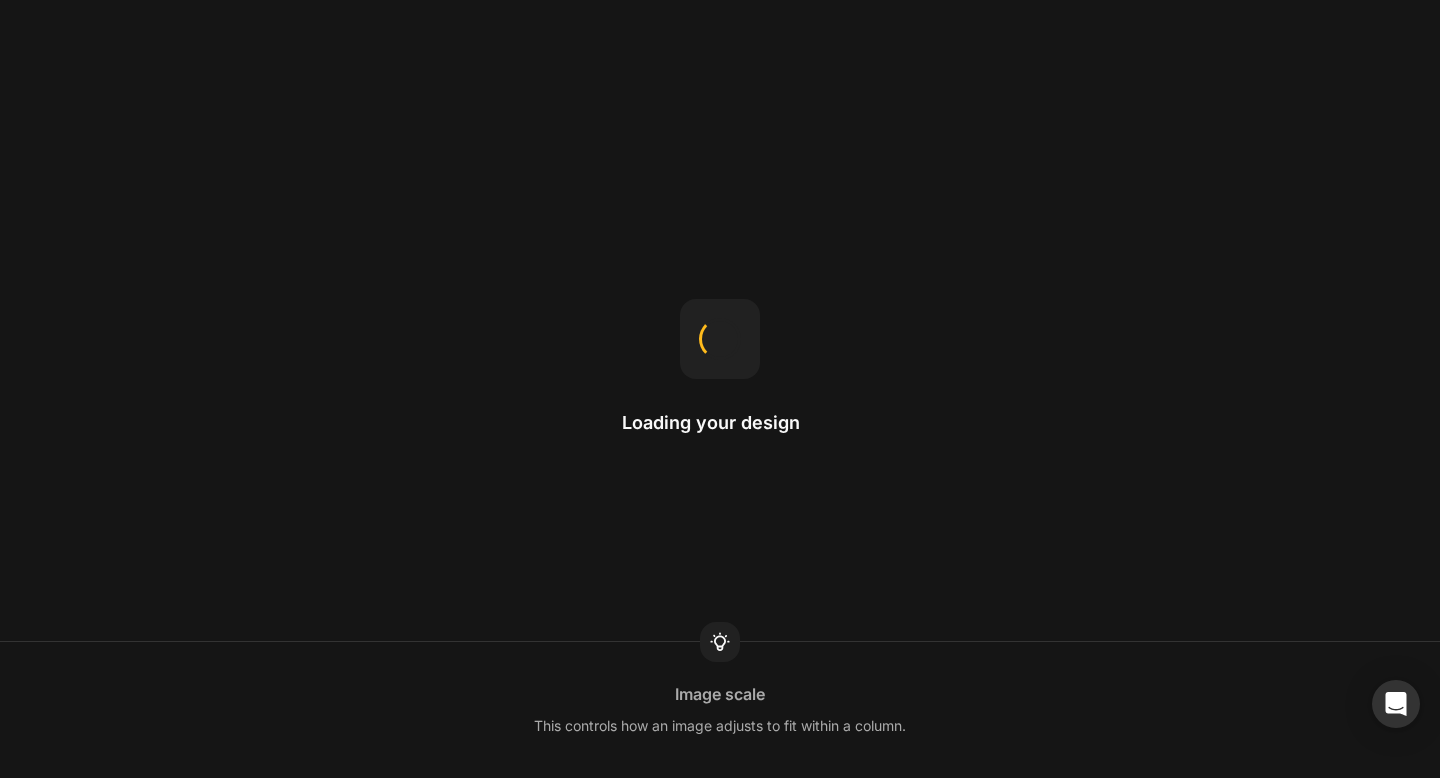 scroll, scrollTop: 0, scrollLeft: 0, axis: both 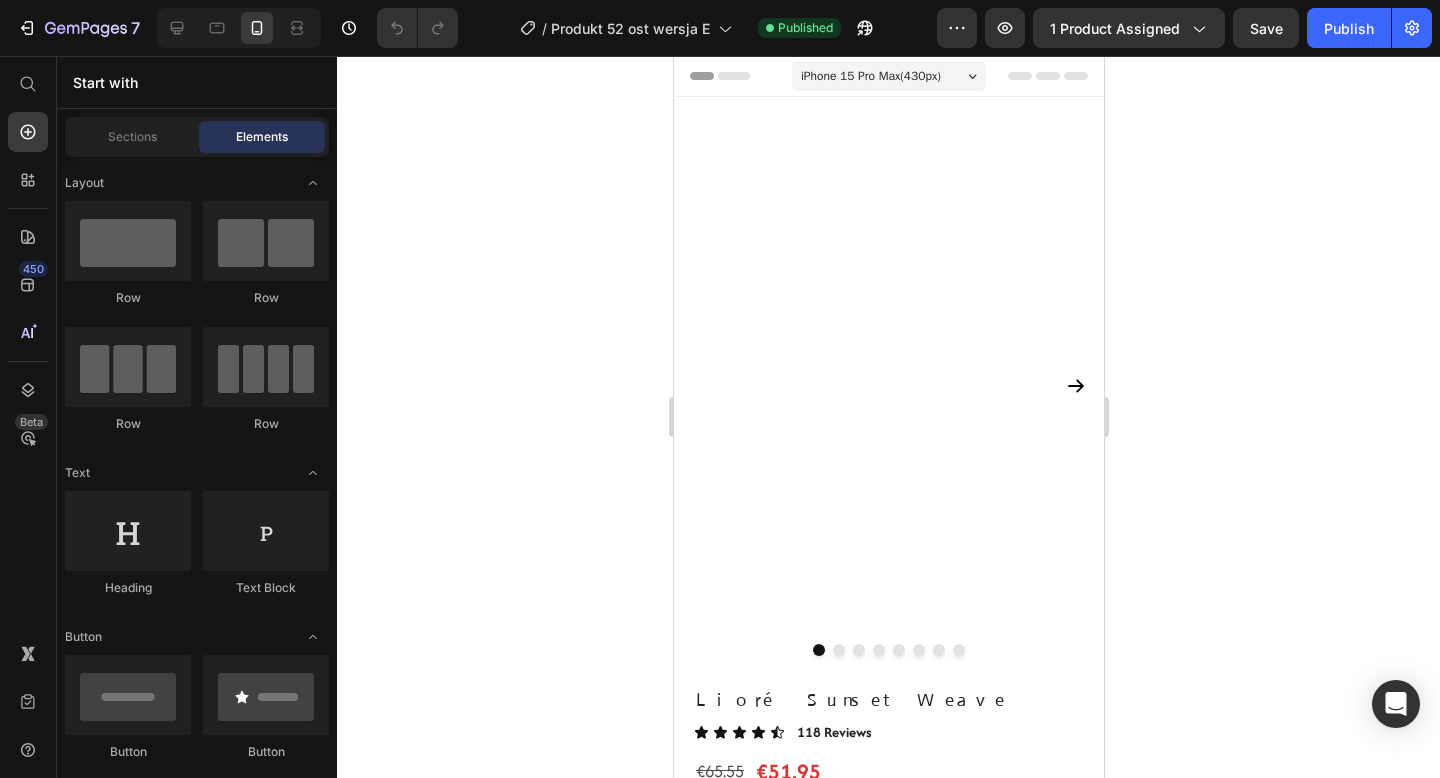 radio on "false" 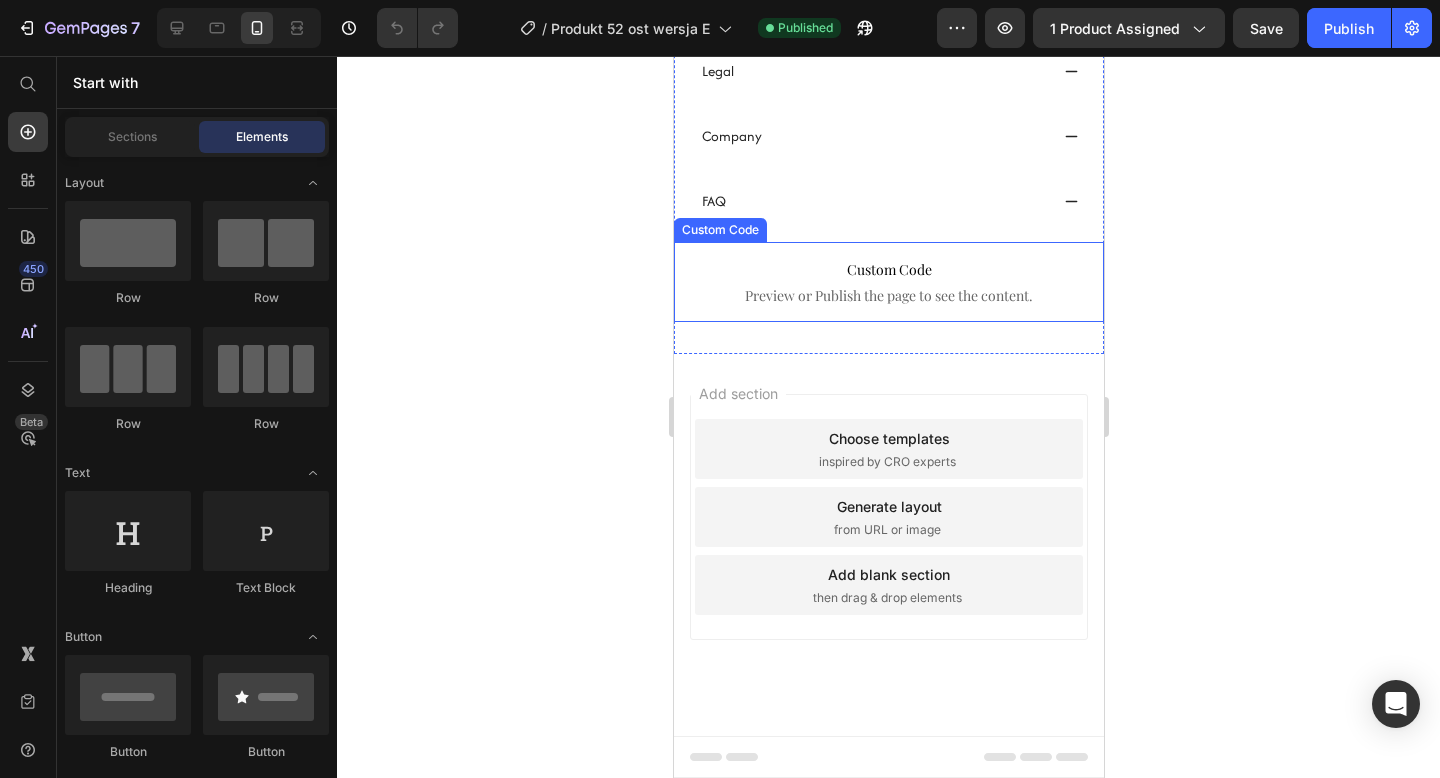 scroll, scrollTop: 3027, scrollLeft: 0, axis: vertical 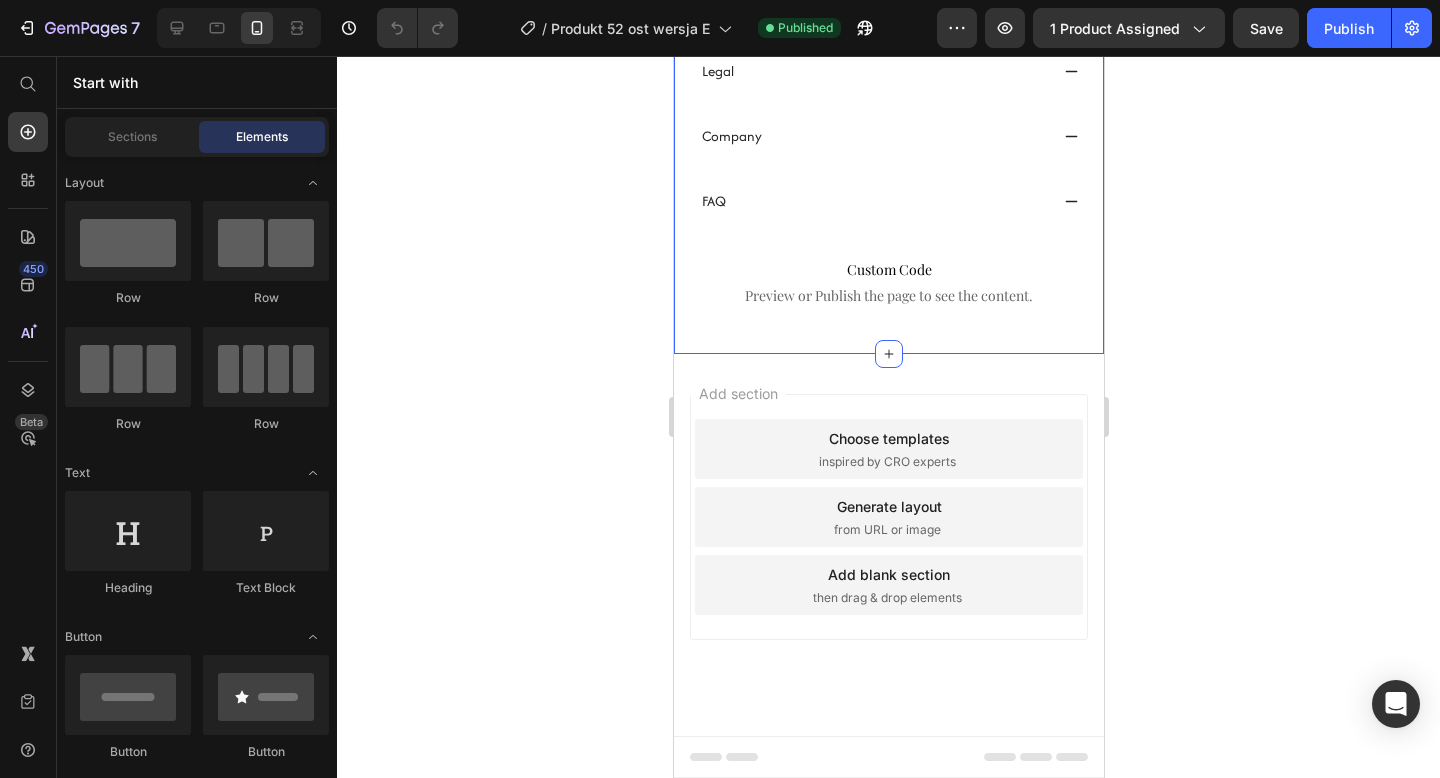 click on "Do You Need Assistance?
Legal
Company
FAQ Accordion Row
Custom Code
Preview or Publish the page to see the content. Custom Code" at bounding box center [888, 167] 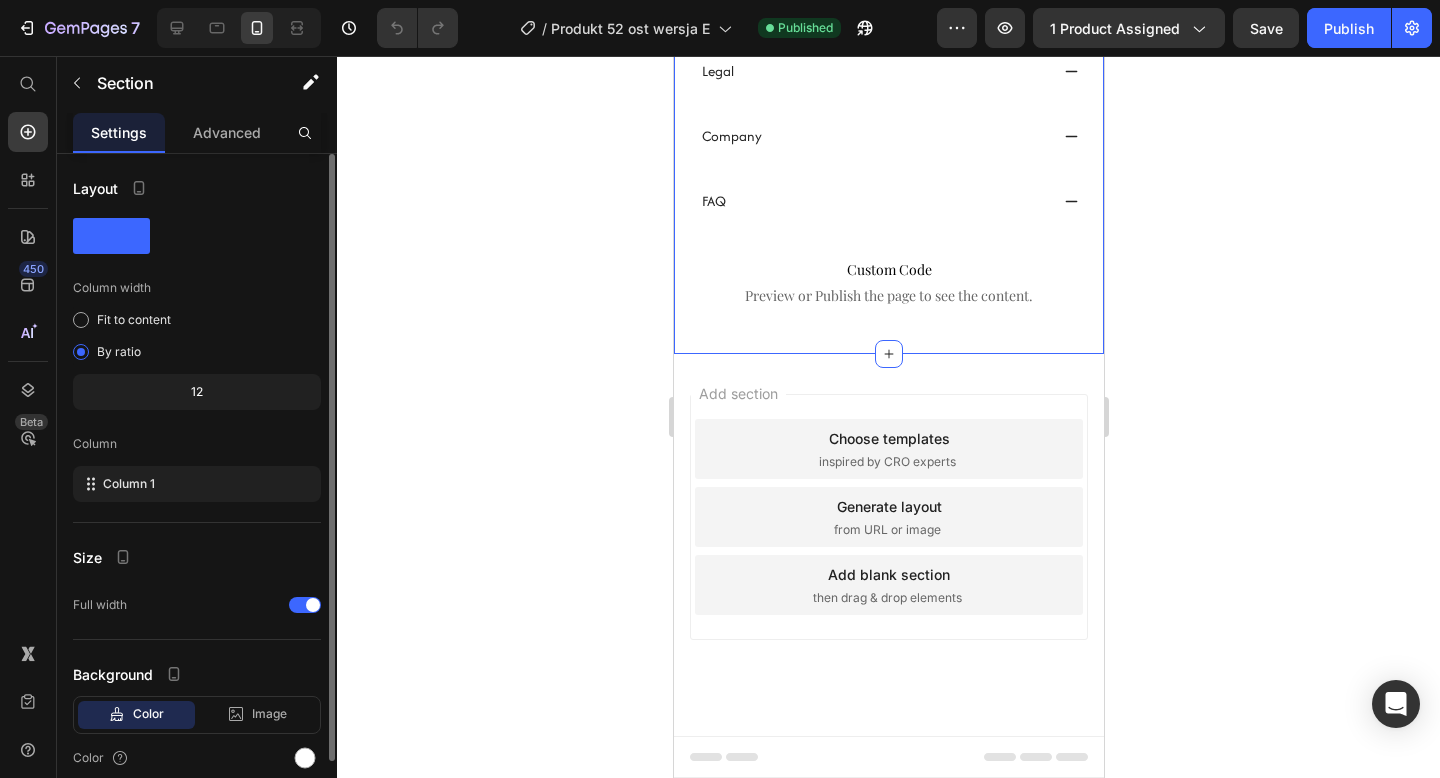 scroll, scrollTop: 83, scrollLeft: 0, axis: vertical 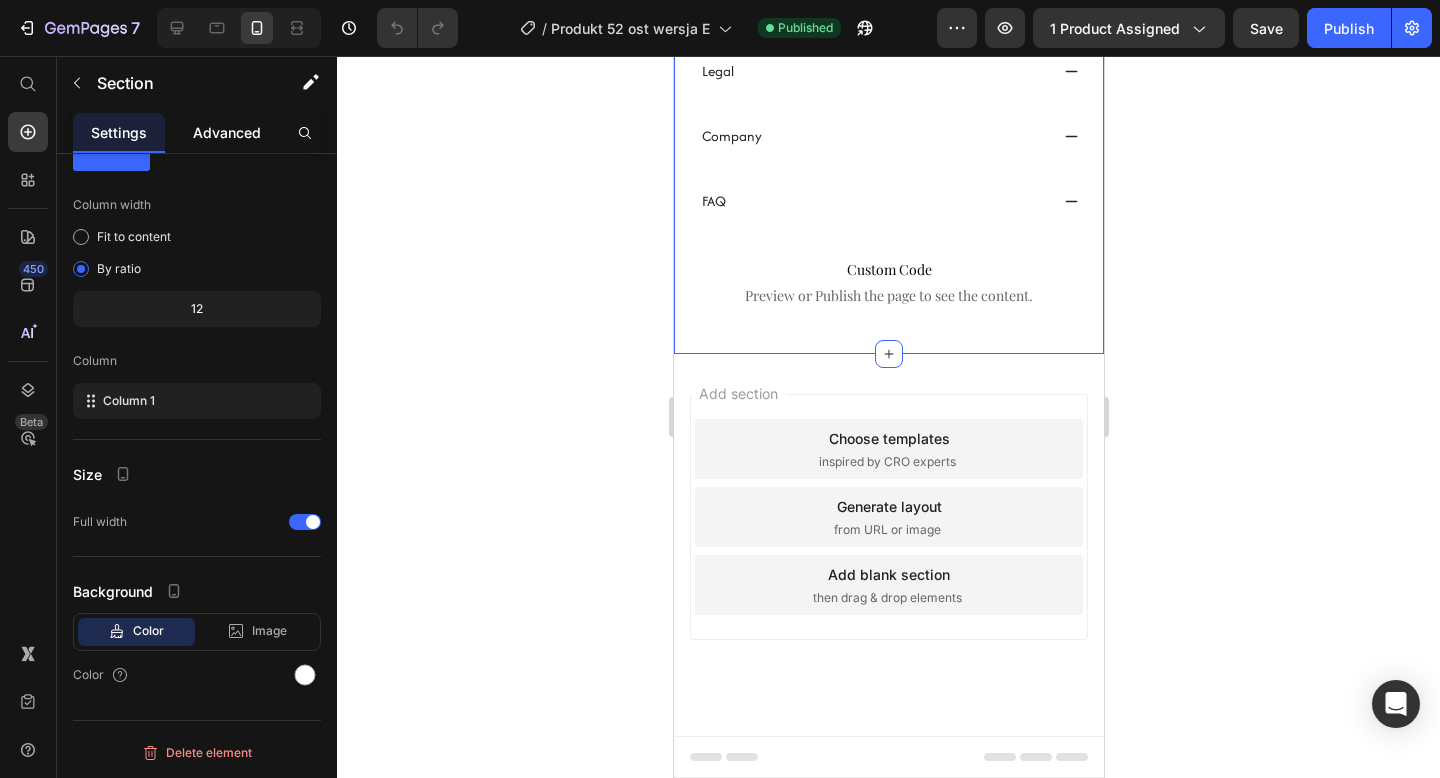 click on "Advanced" at bounding box center [227, 132] 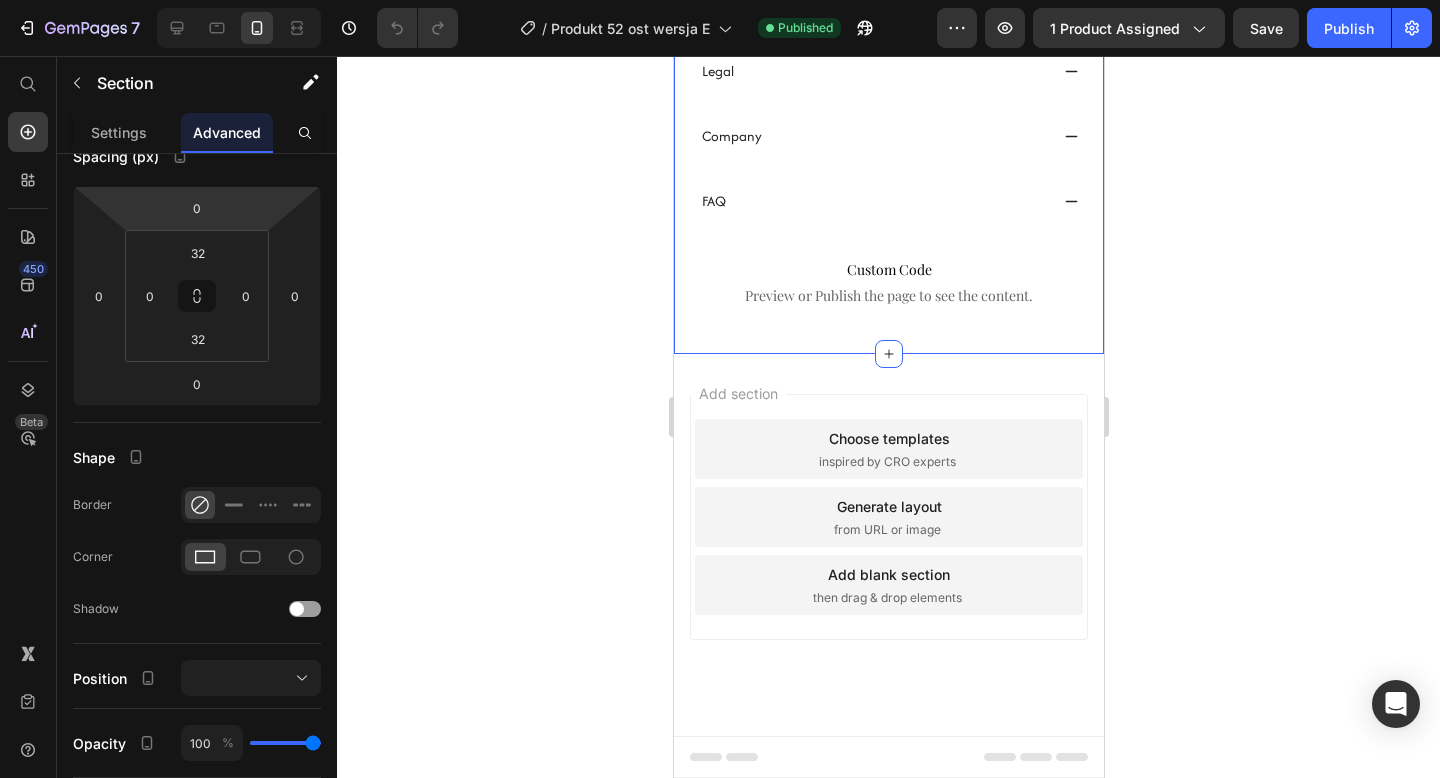 scroll, scrollTop: 588, scrollLeft: 0, axis: vertical 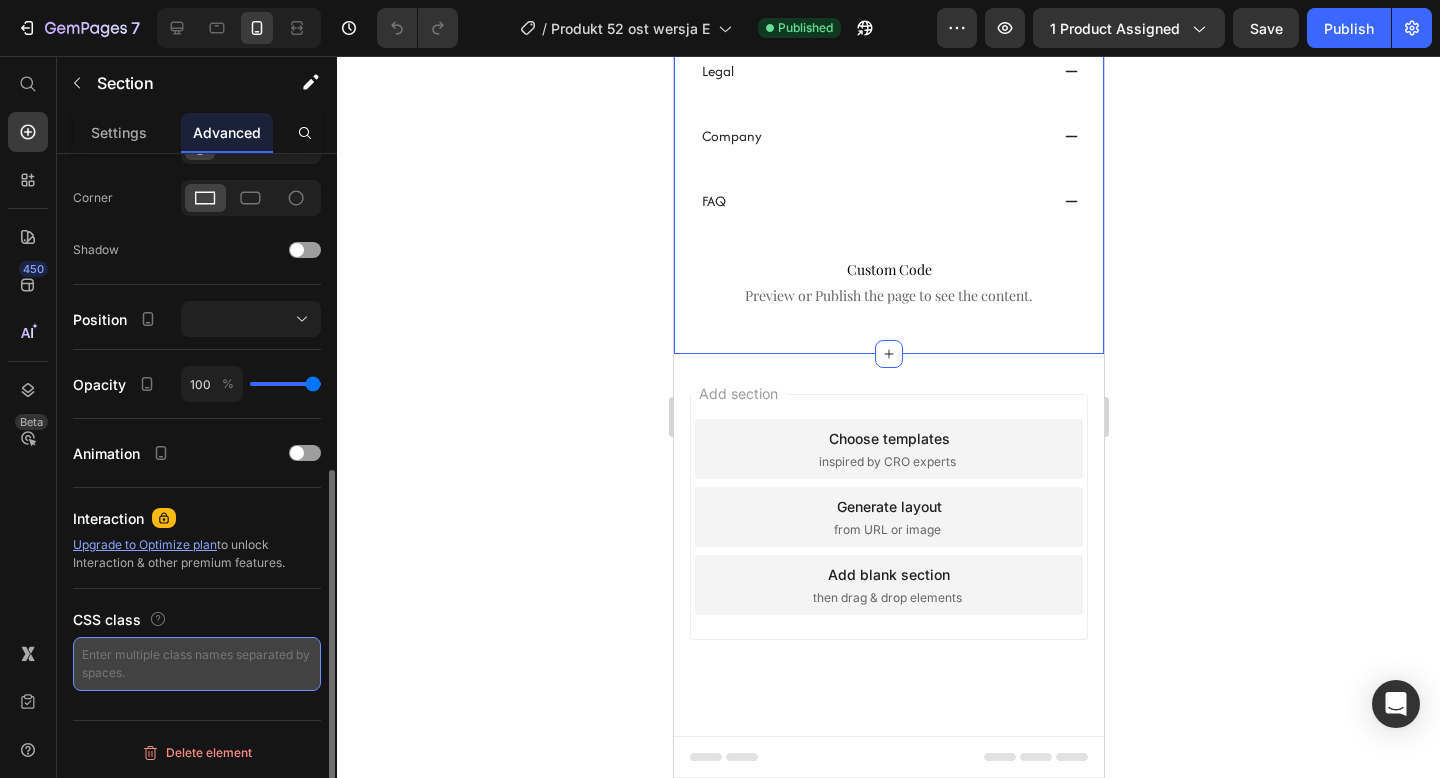 click at bounding box center [197, 664] 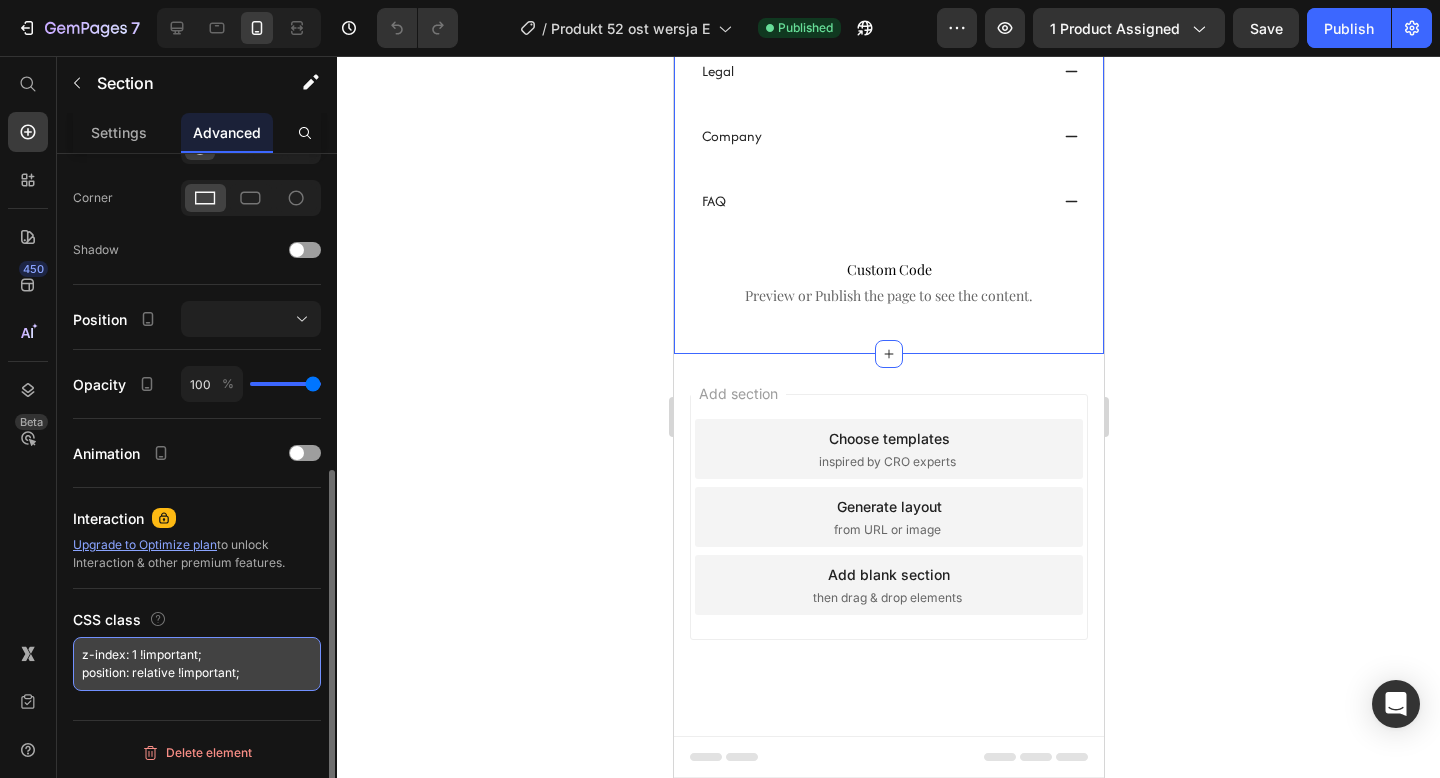 scroll, scrollTop: 8, scrollLeft: 0, axis: vertical 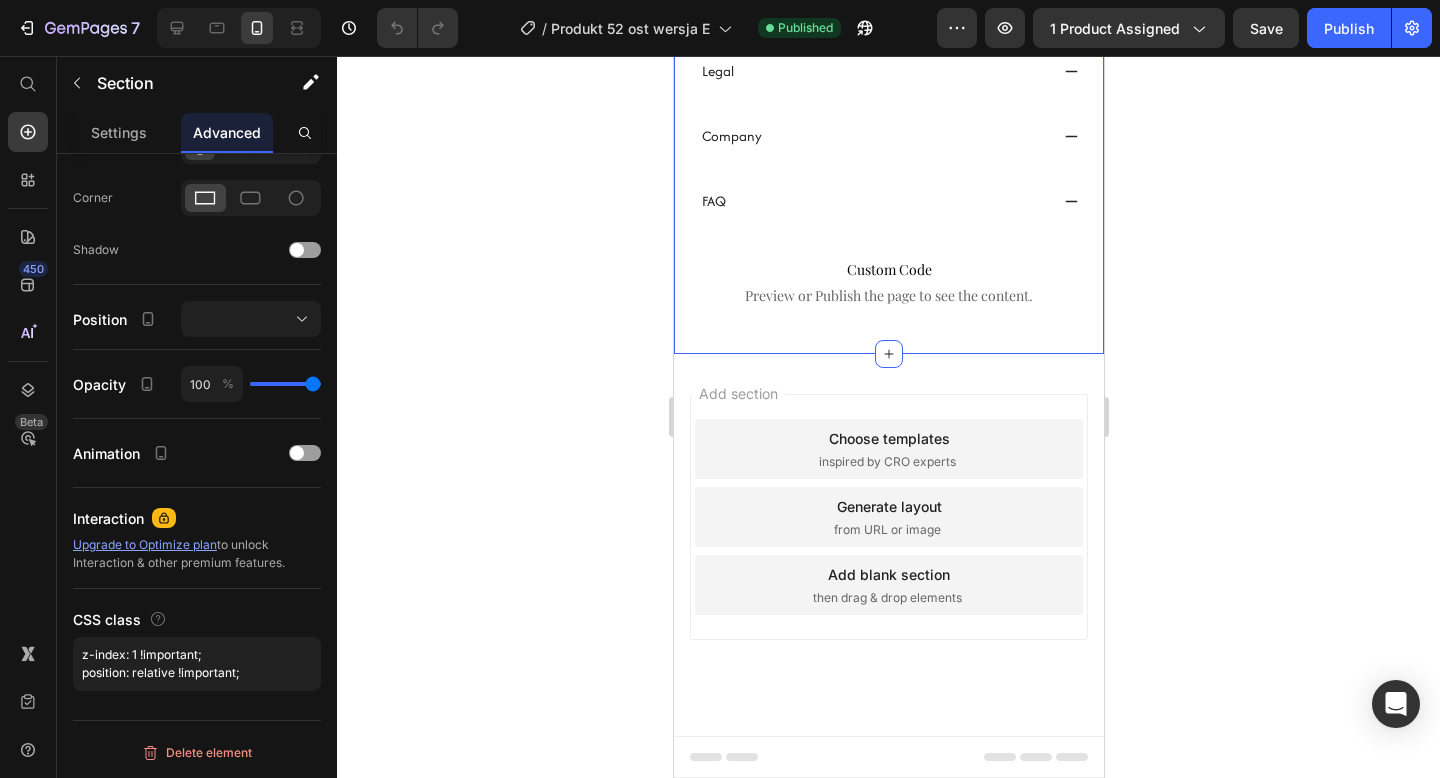 click 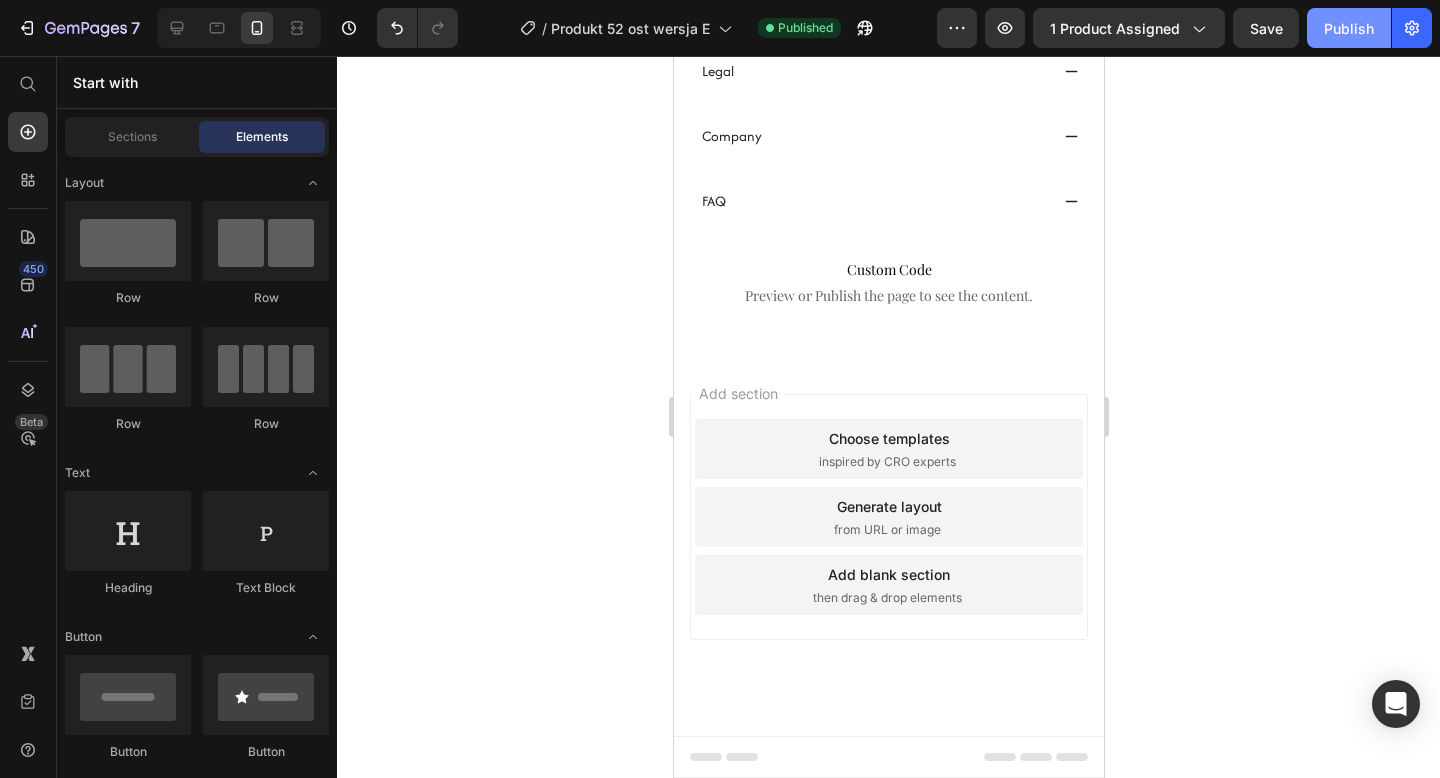 click on "Publish" at bounding box center (1349, 28) 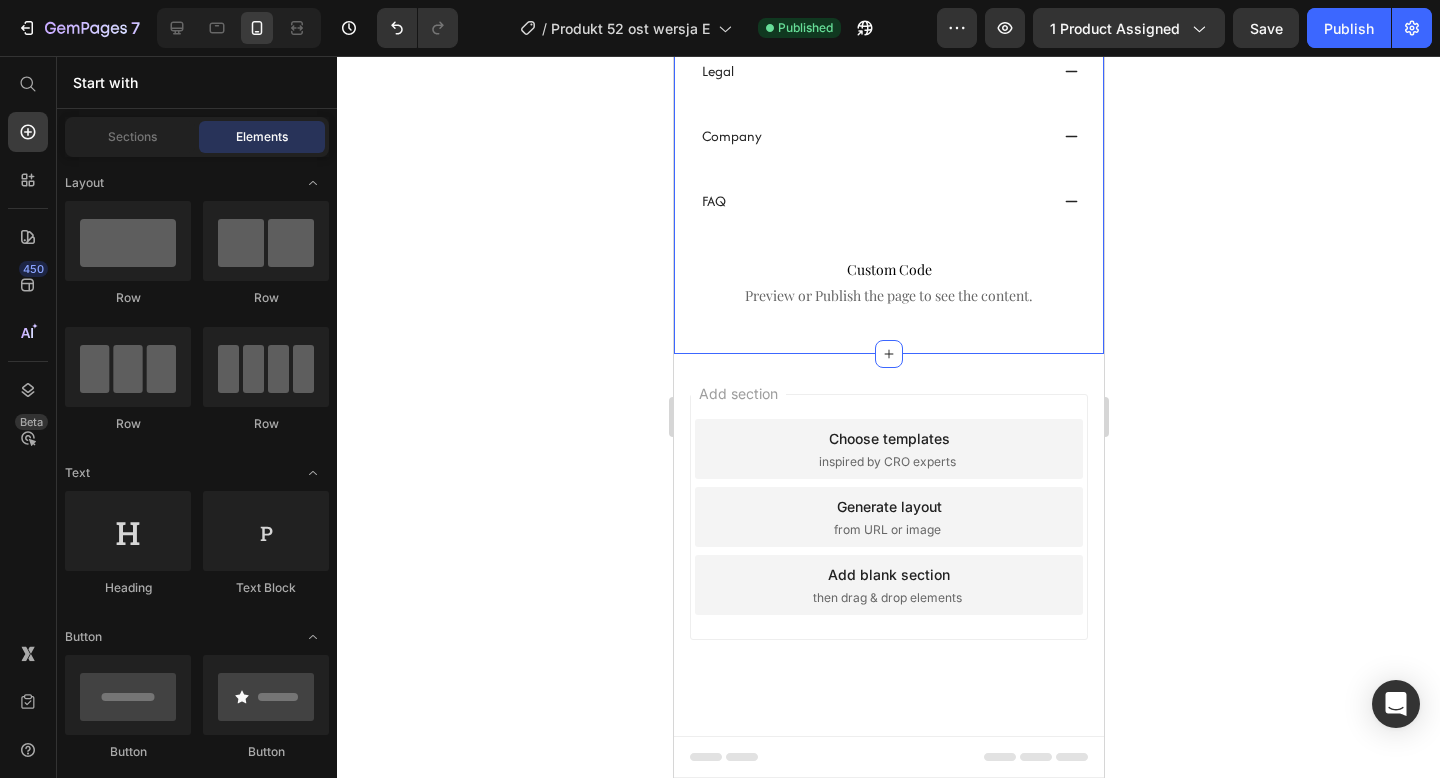 click on "Do You Need Assistance?
Legal
Company
FAQ Accordion Row
Custom Code
Preview or Publish the page to see the content. Custom Code Section 9" at bounding box center [888, 167] 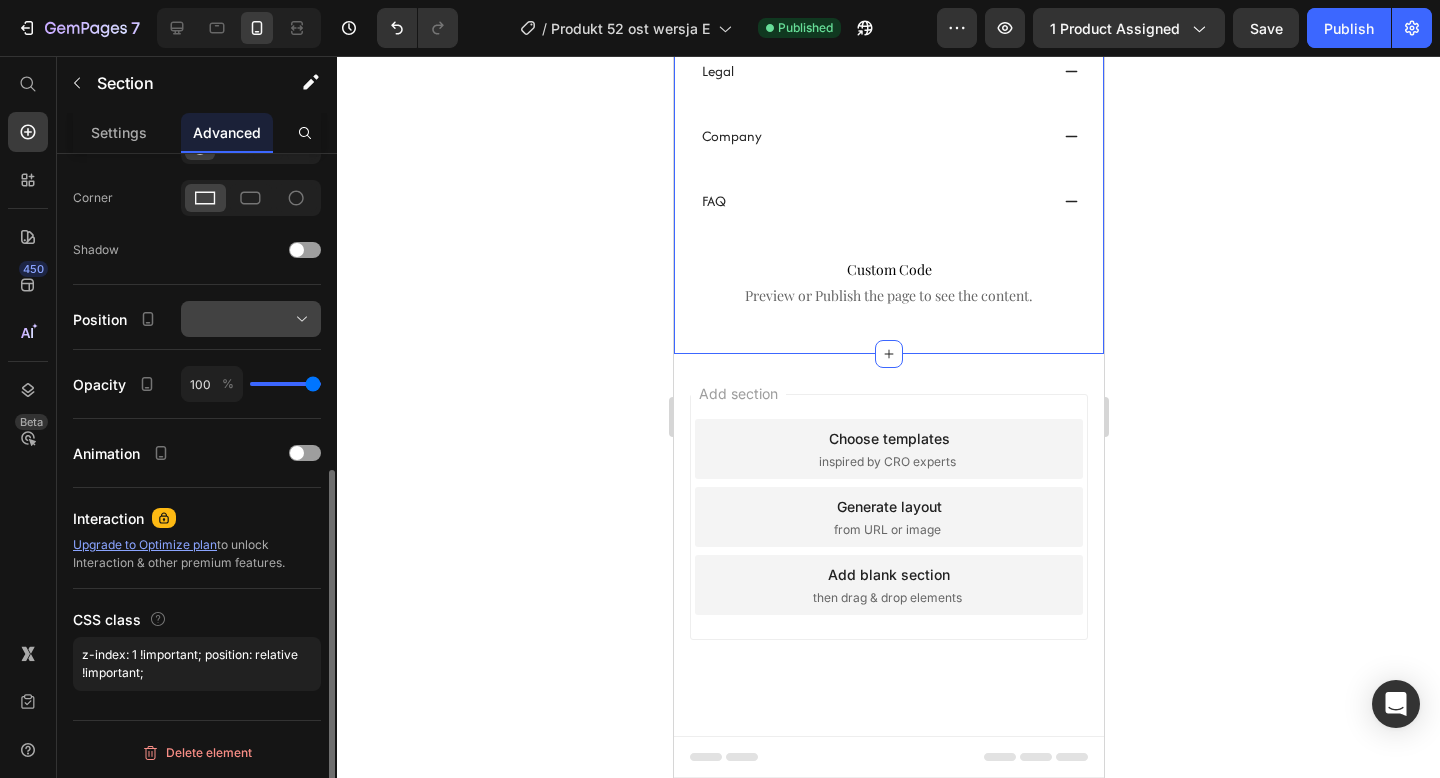 click at bounding box center (251, 319) 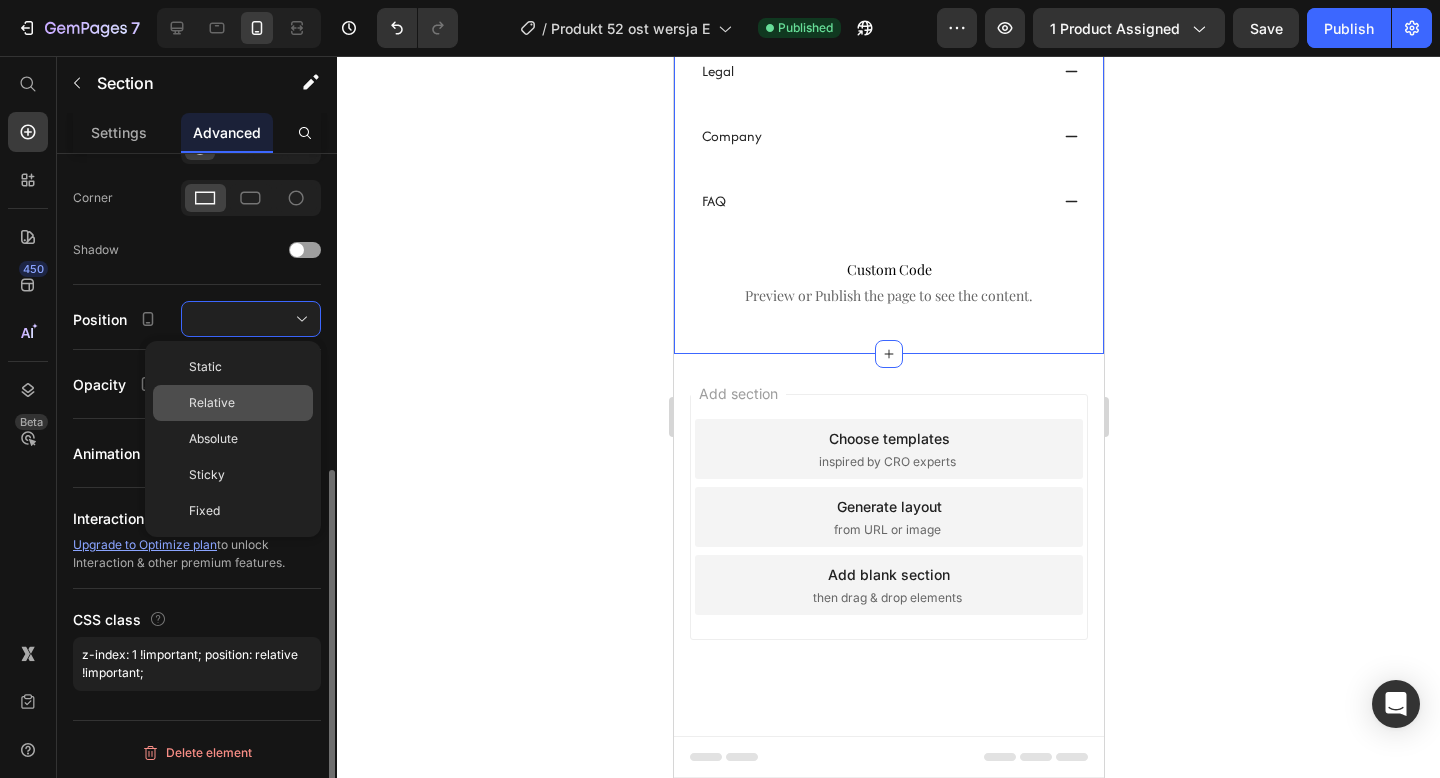 click on "Relative" at bounding box center (247, 403) 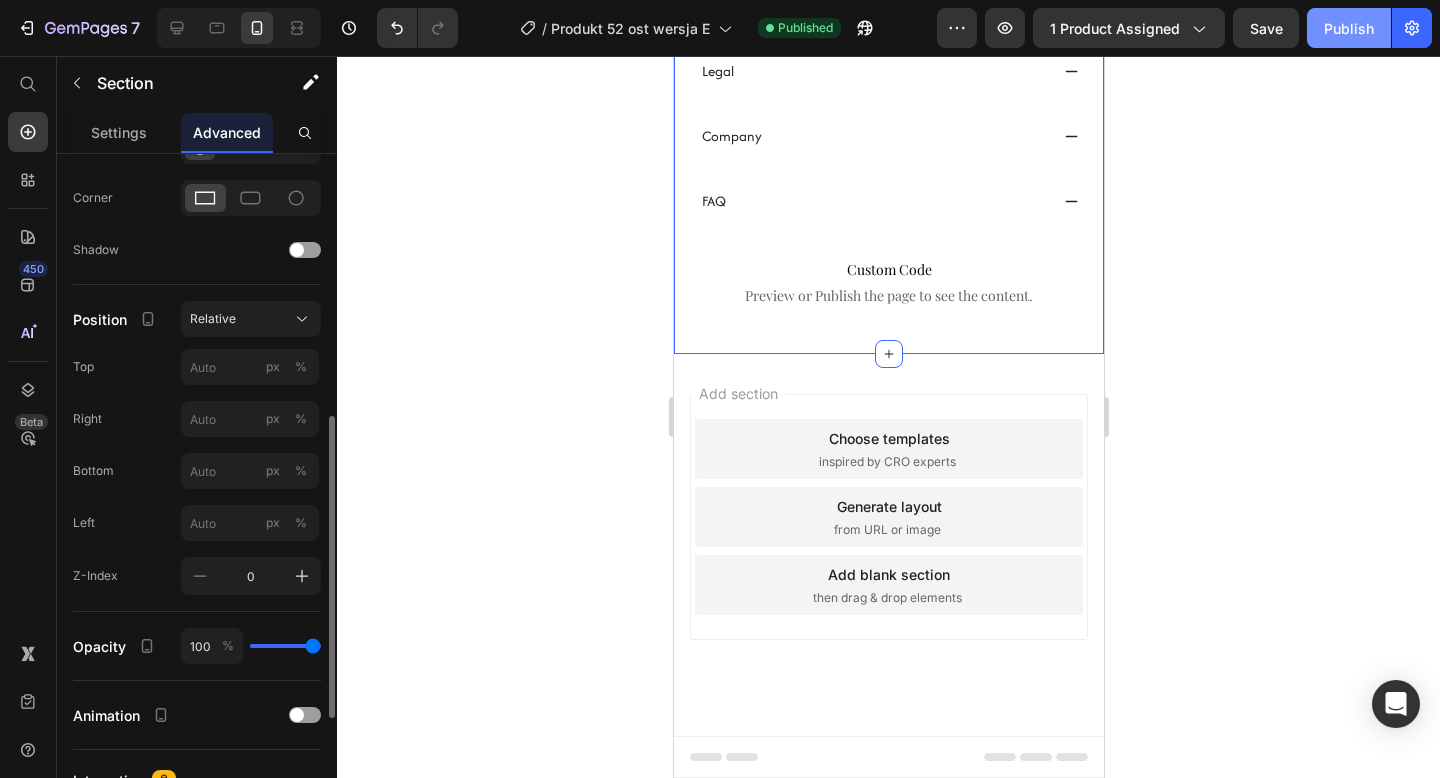 click on "Publish" at bounding box center (1349, 28) 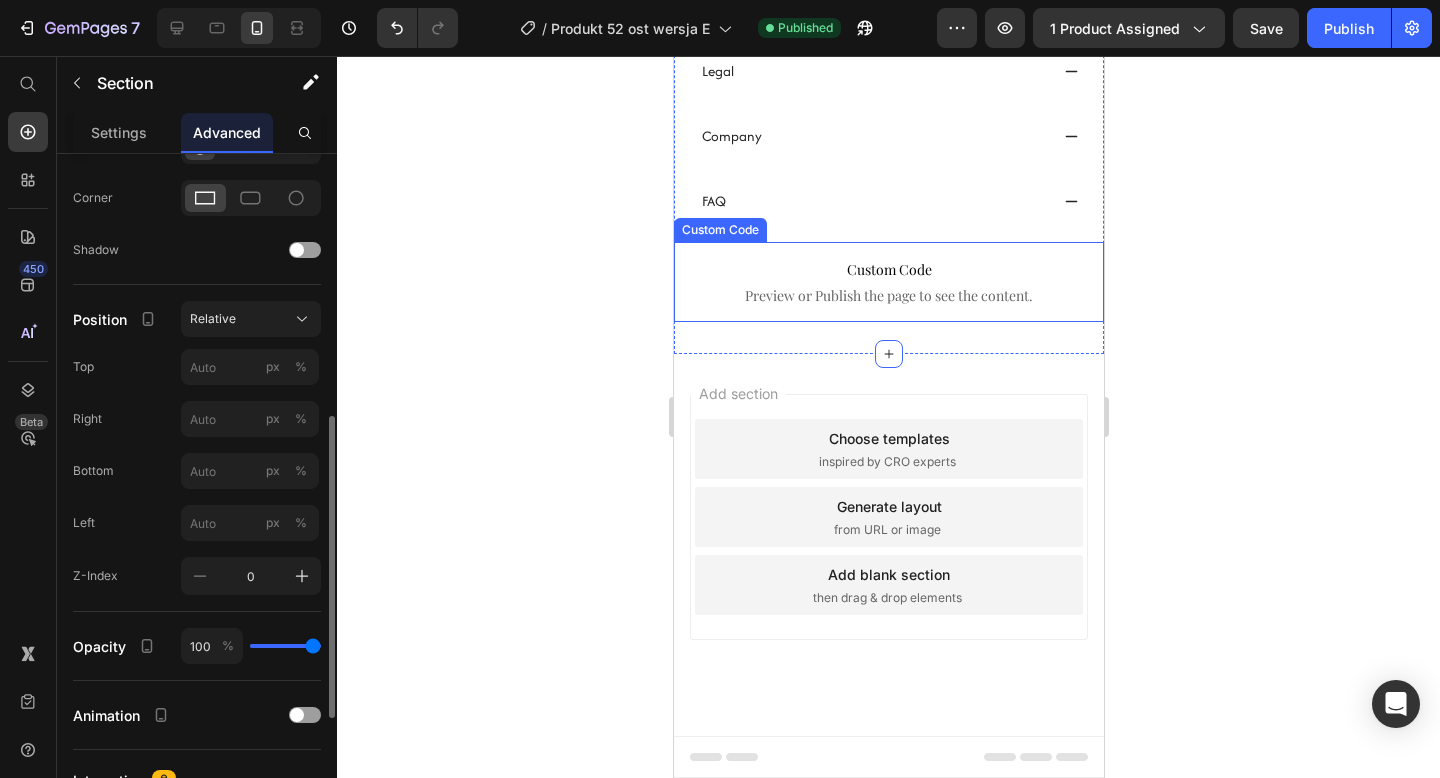 click on "Custom Code" at bounding box center [888, 270] 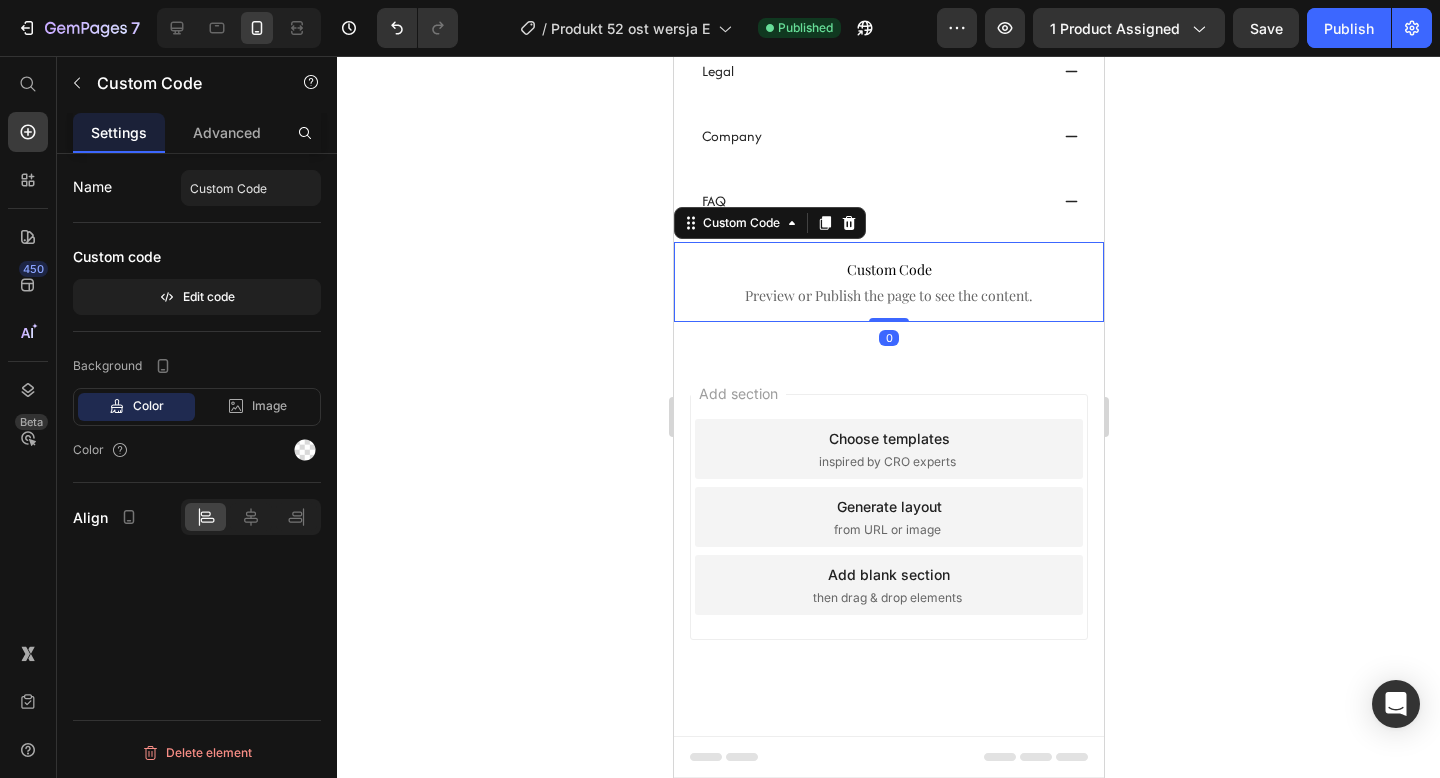 scroll, scrollTop: 0, scrollLeft: 0, axis: both 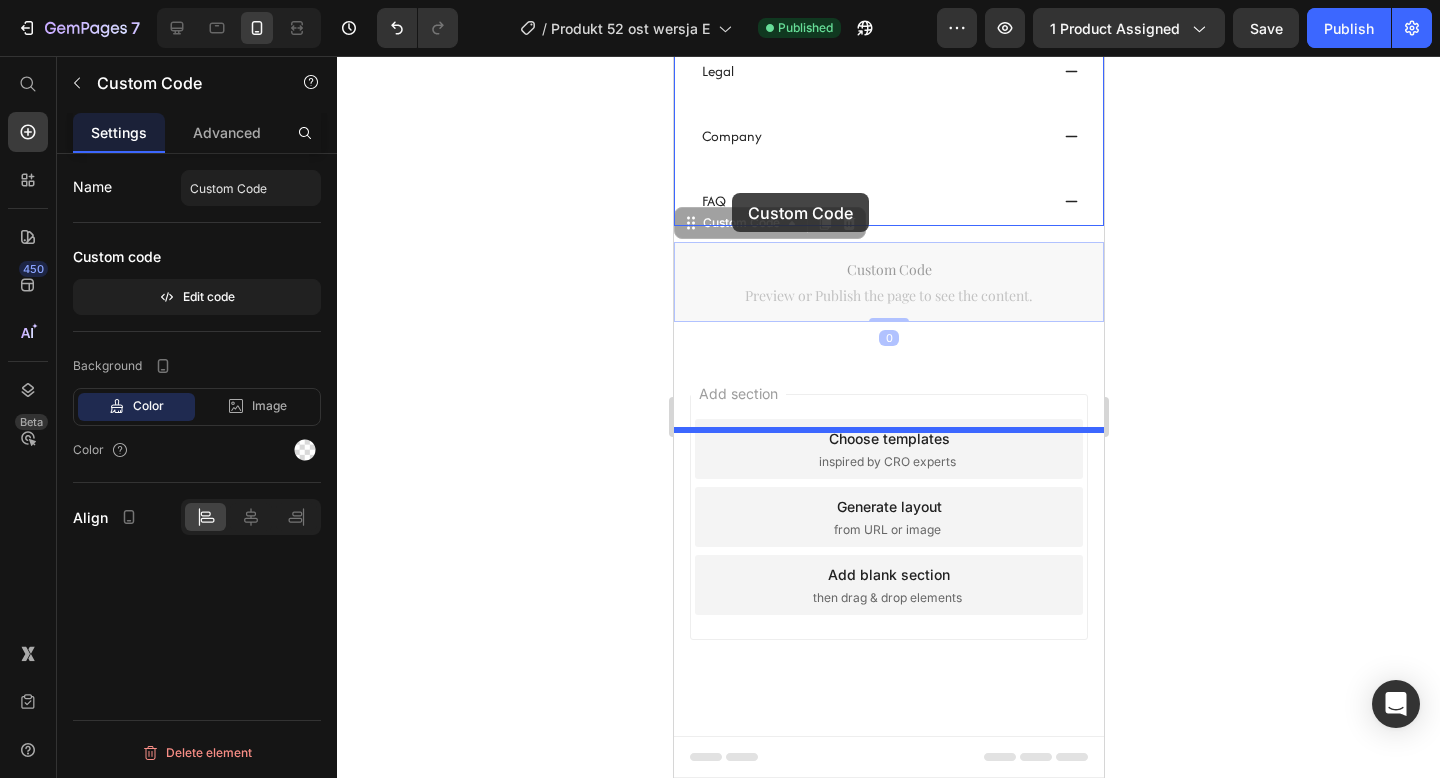 drag, startPoint x: 685, startPoint y: 438, endPoint x: 730, endPoint y: 195, distance: 247.13155 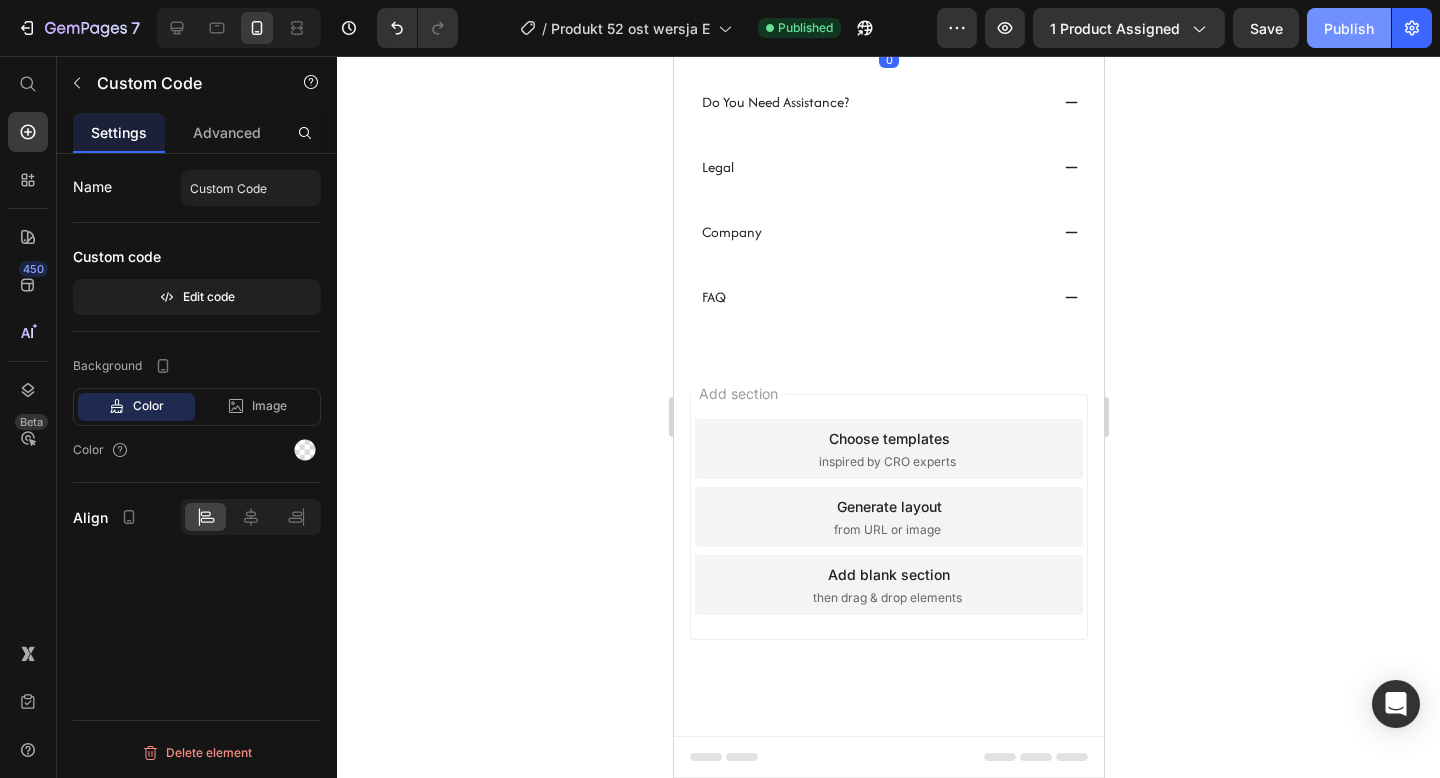 click on "Publish" at bounding box center (1349, 28) 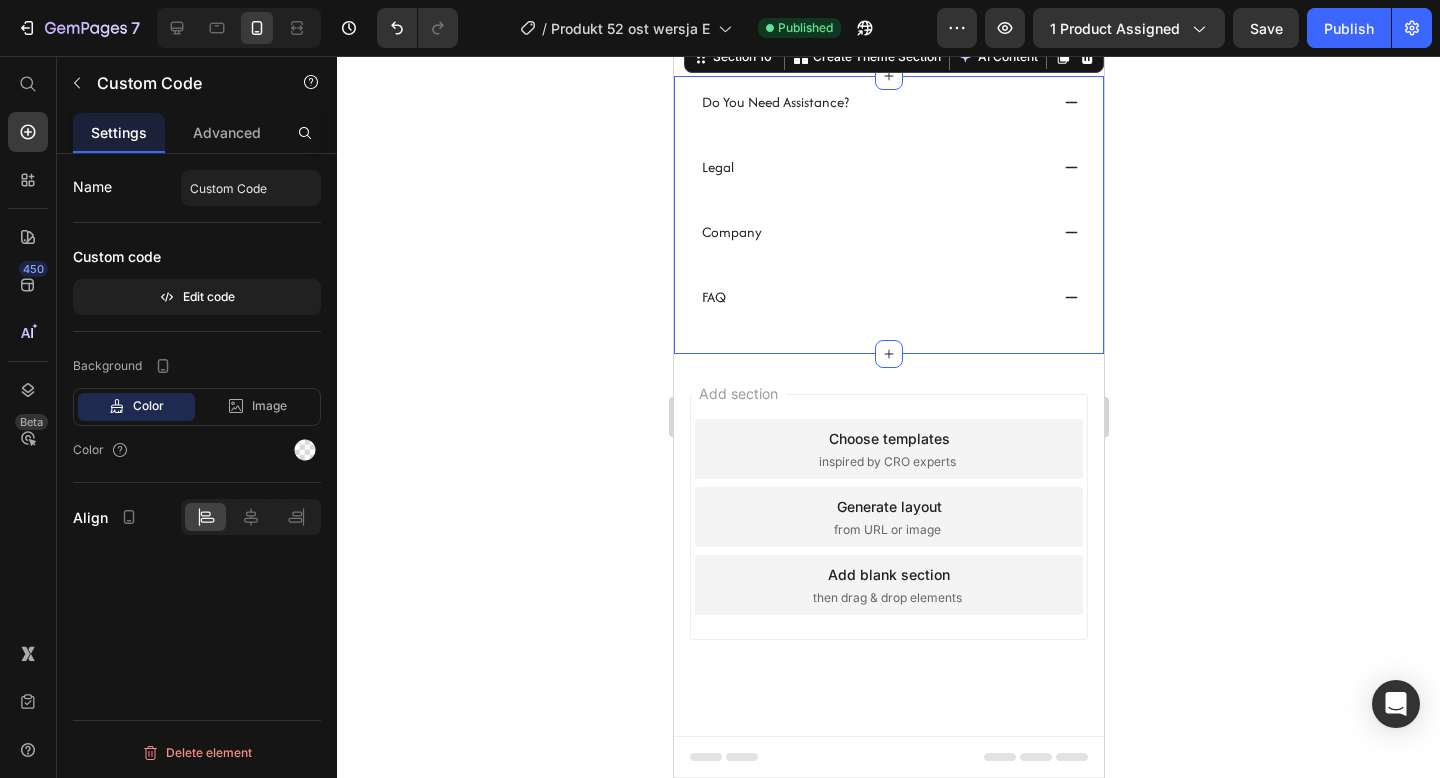 click on "Do You Need Assistance?
Legal
Company
FAQ Accordion Row Section 10   You can create reusable sections Create Theme Section AI Content Write with GemAI What would you like to describe here? Tone and Voice Persuasive Product Show more Generate" at bounding box center (888, 215) 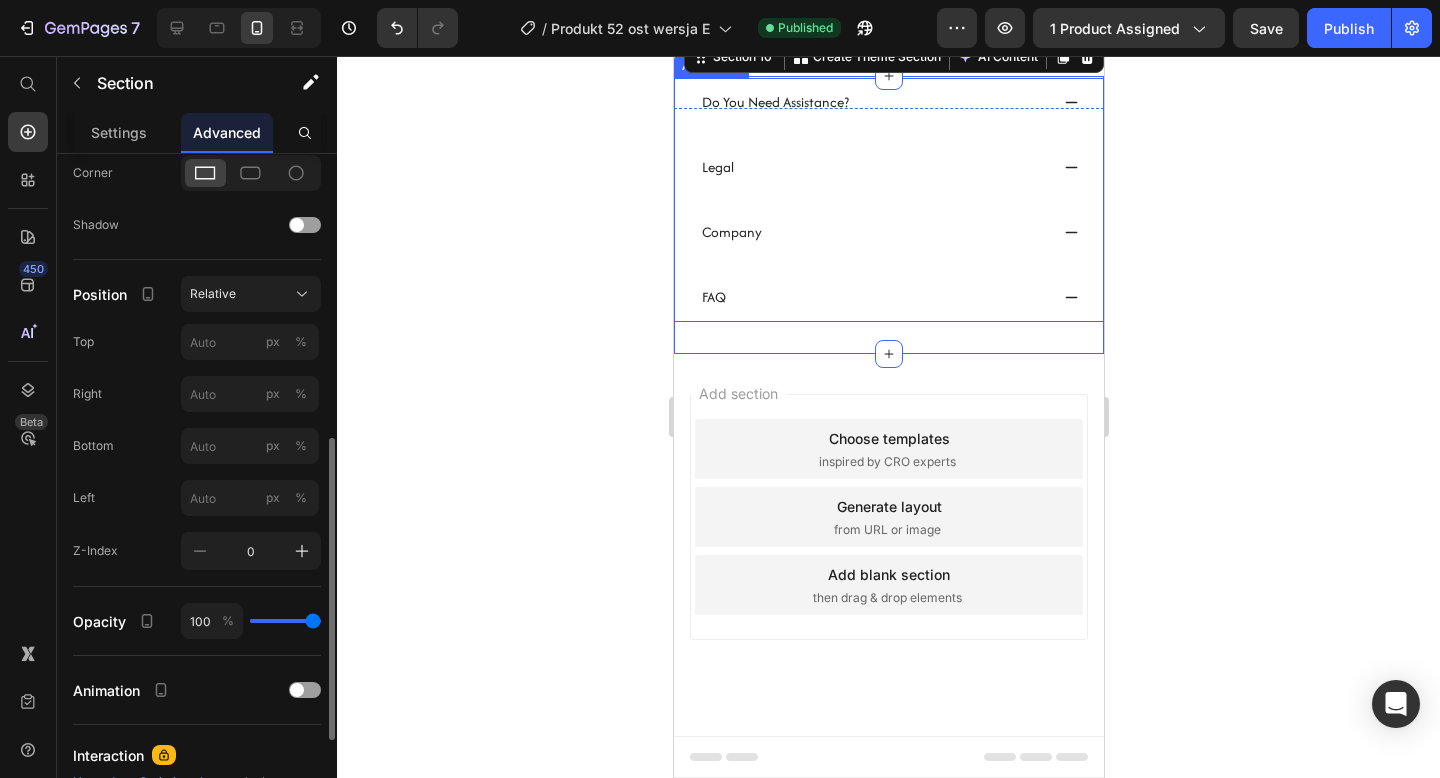 scroll, scrollTop: 628, scrollLeft: 0, axis: vertical 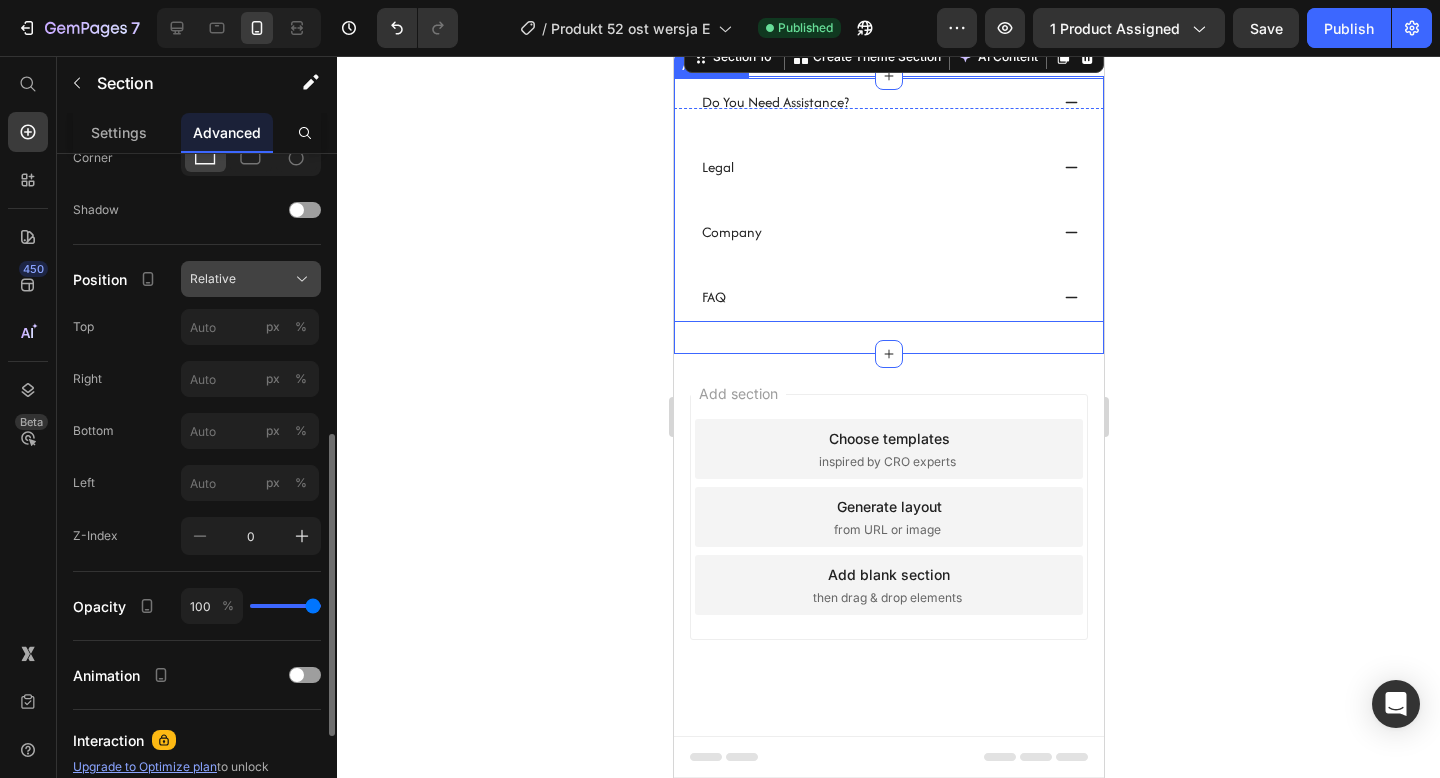 click on "Relative" 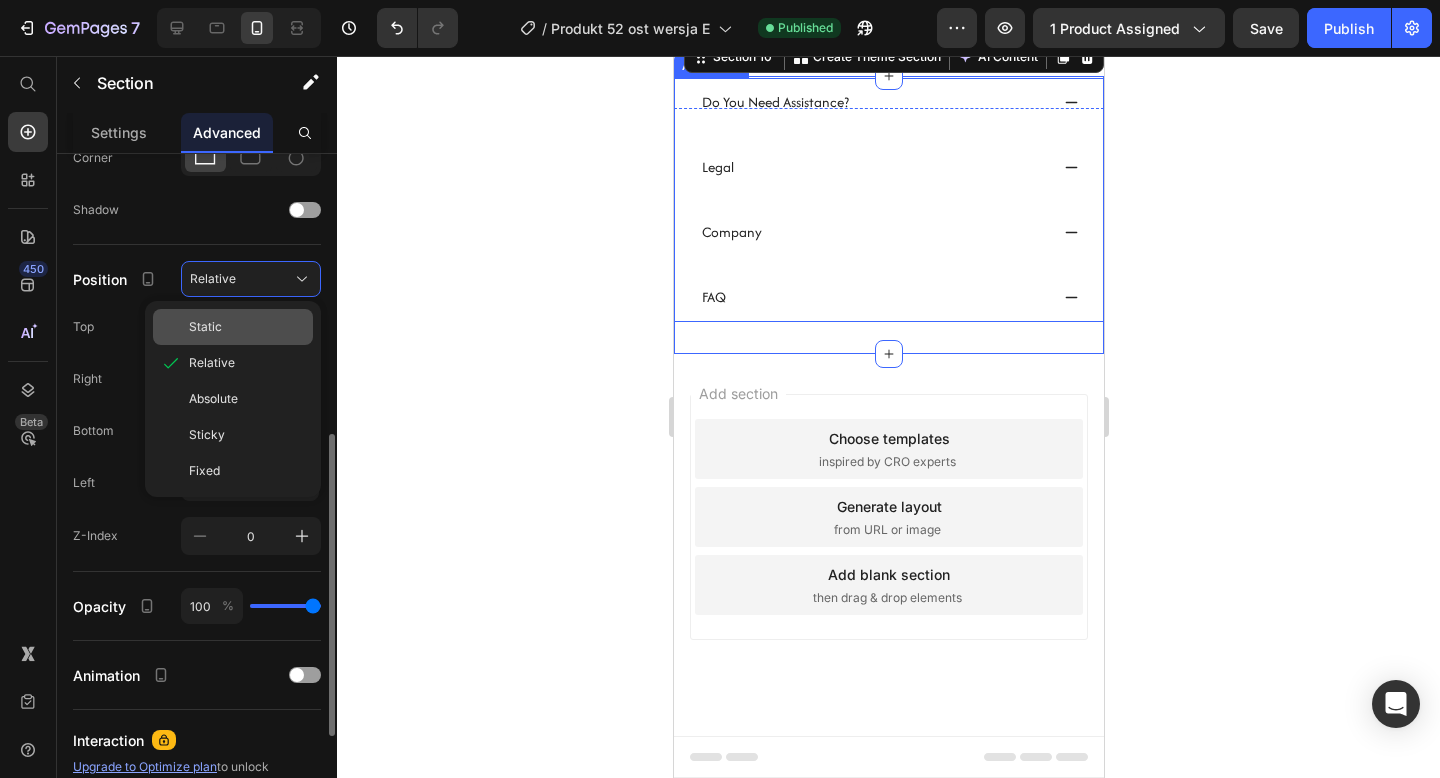 click on "Static" at bounding box center (247, 327) 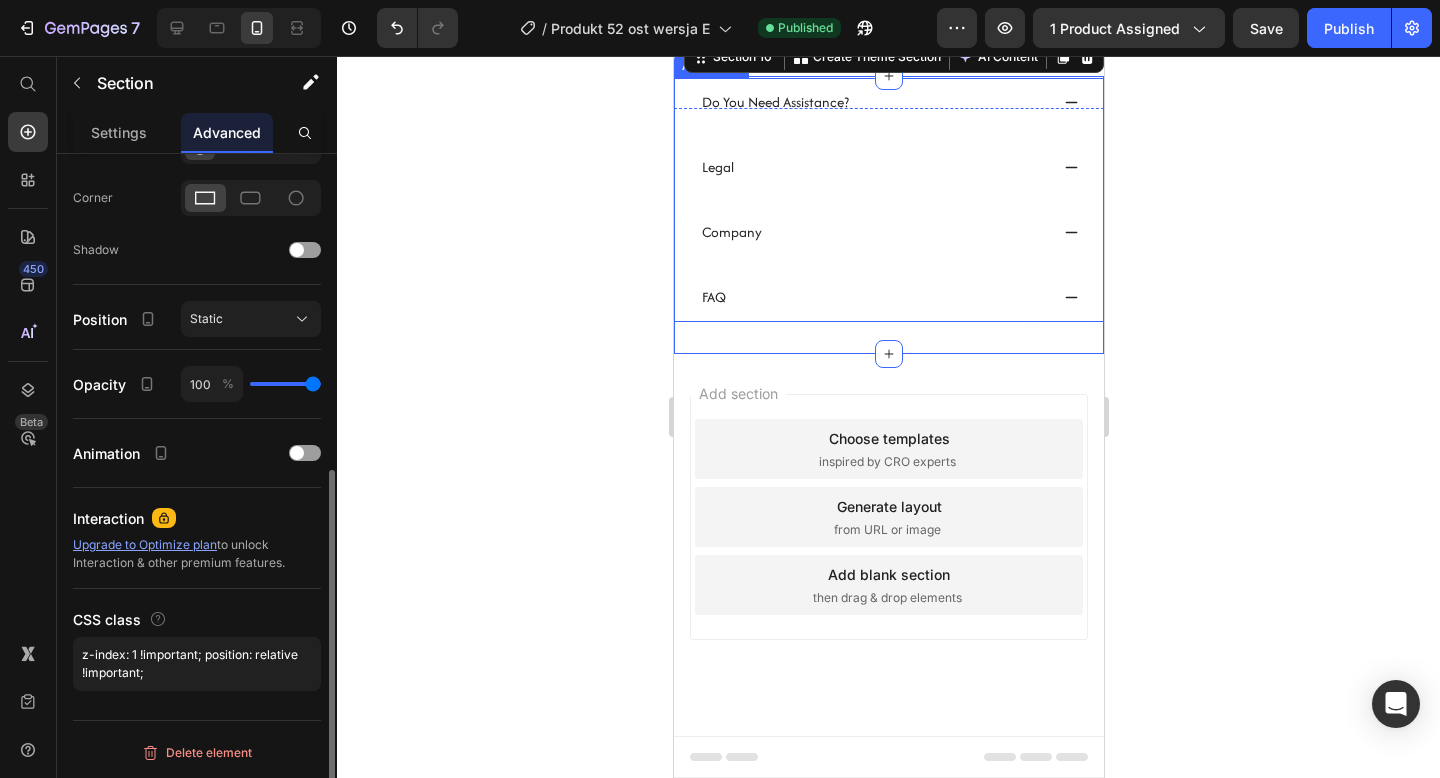 scroll, scrollTop: 588, scrollLeft: 0, axis: vertical 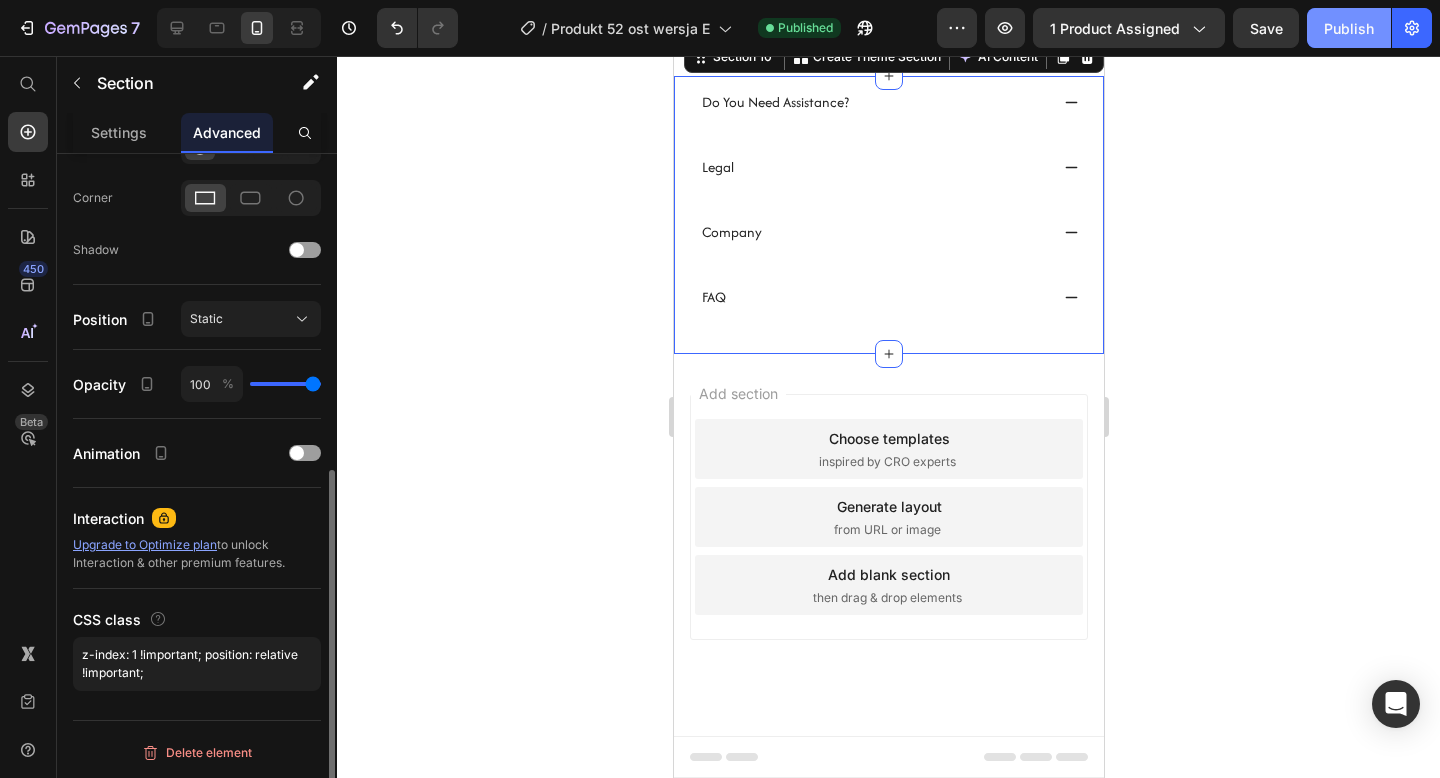click on "Publish" at bounding box center (1349, 28) 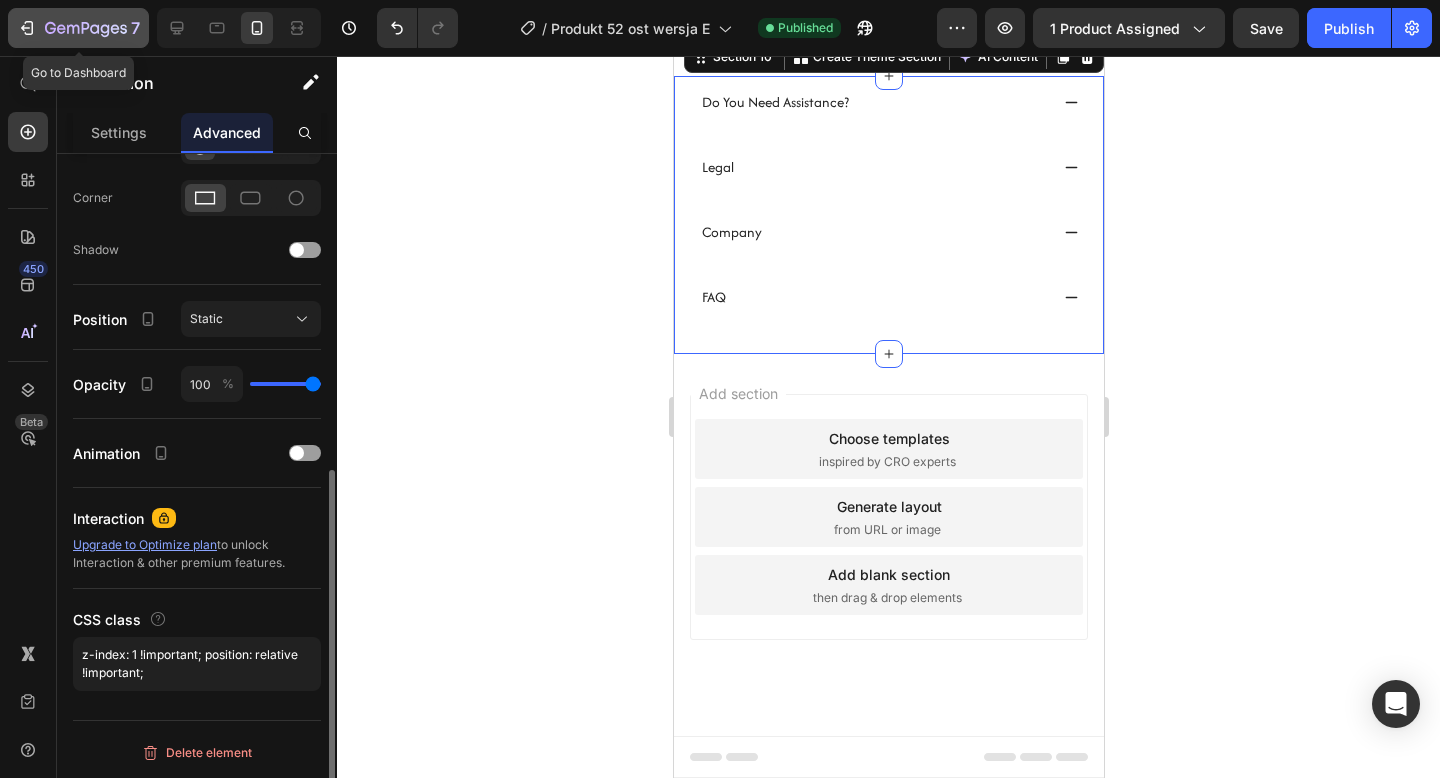 click on "7" at bounding box center (78, 28) 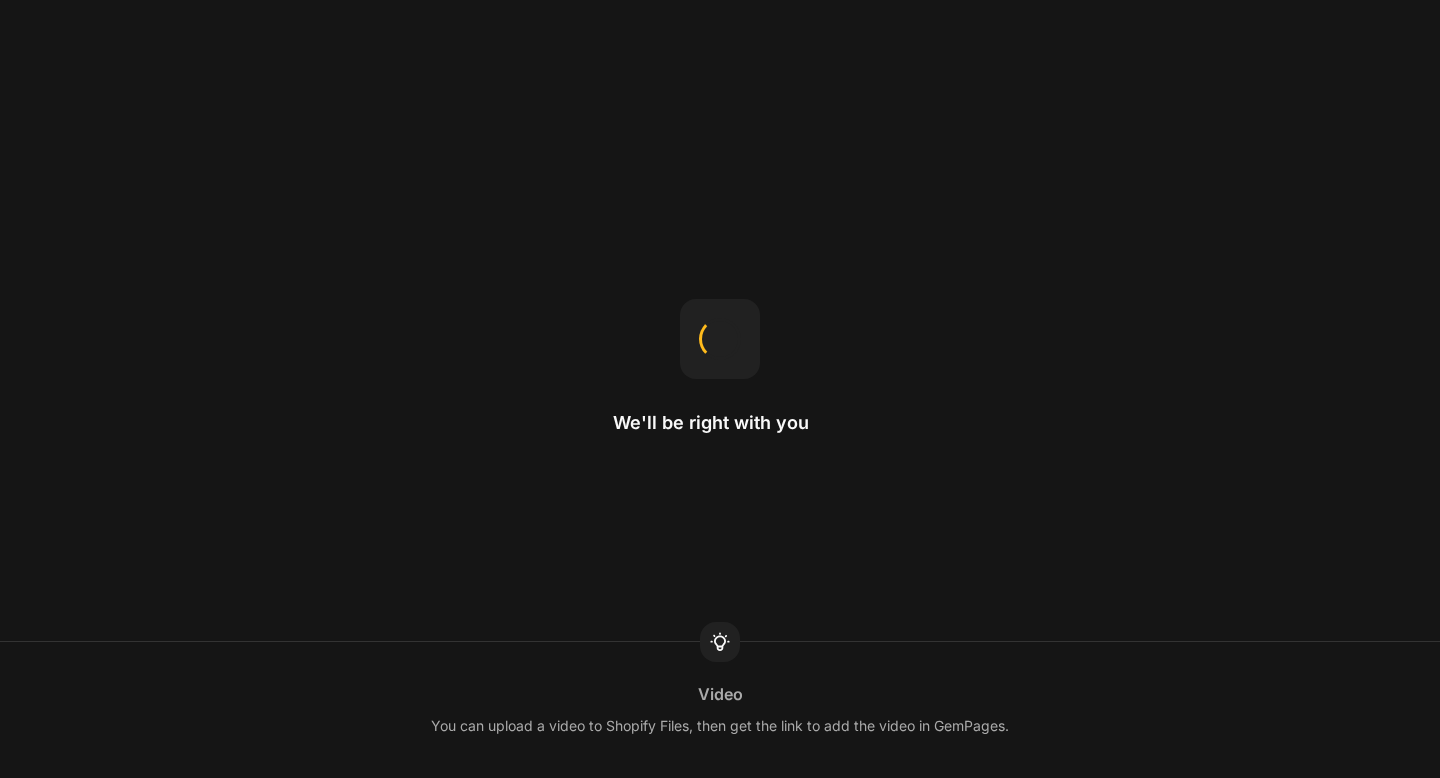 scroll, scrollTop: 0, scrollLeft: 0, axis: both 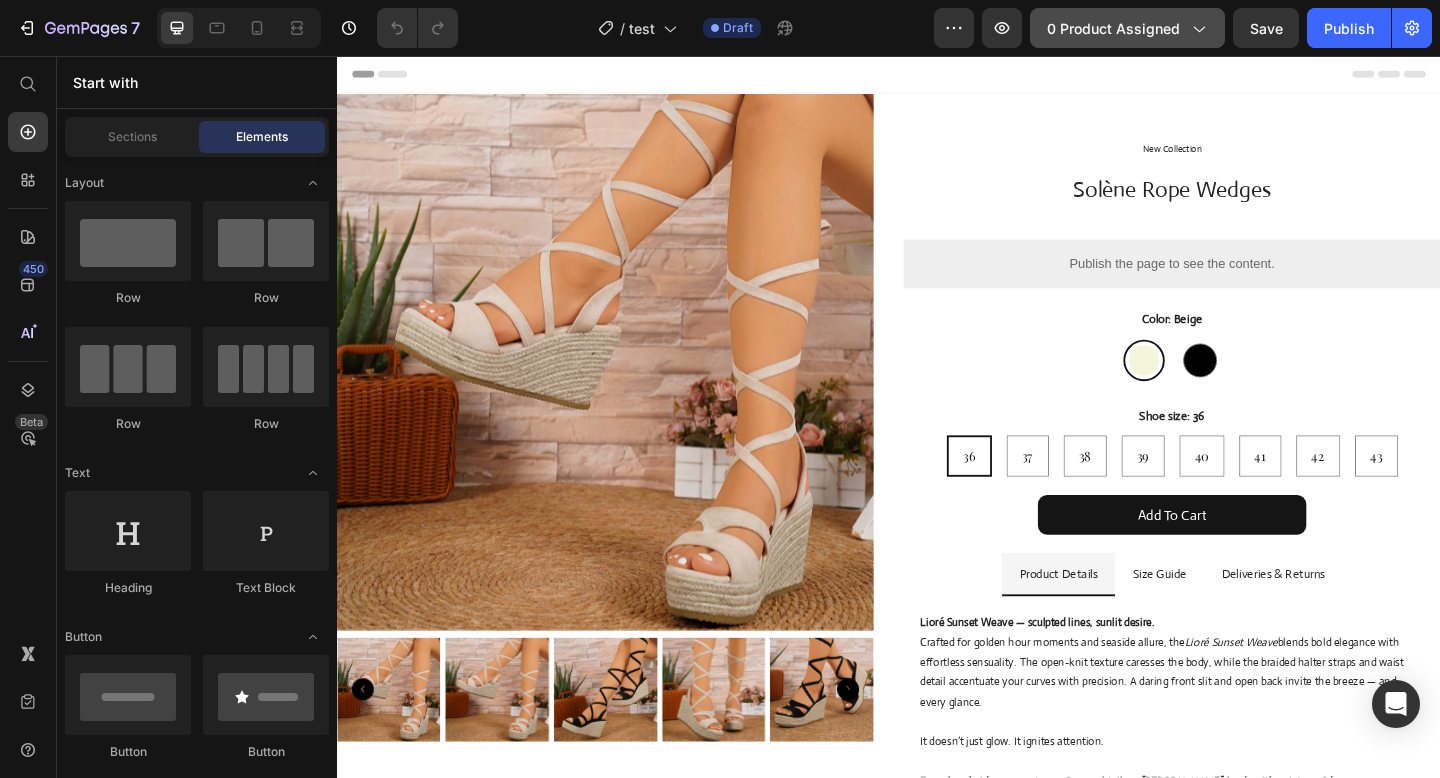 click on "0 product assigned" 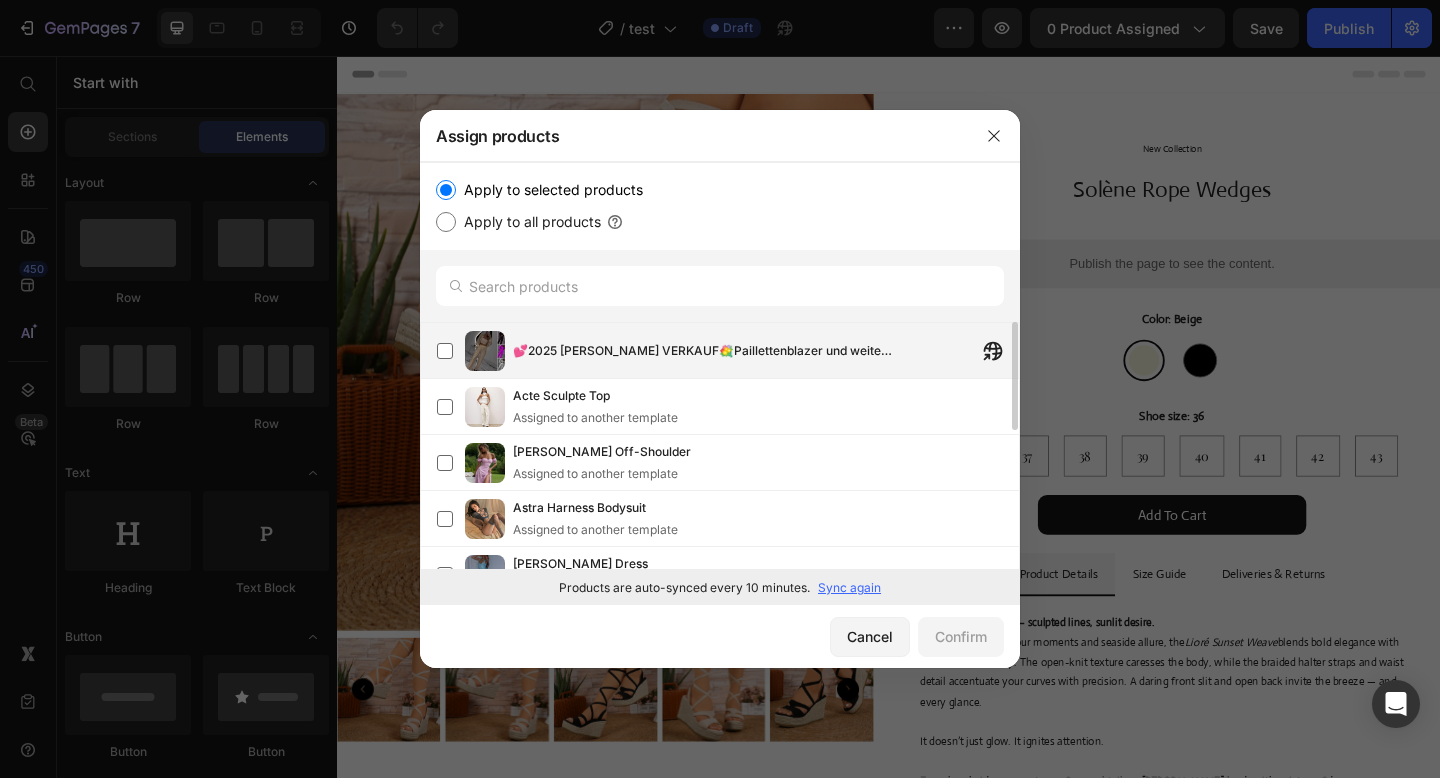 click on "💕2025 HEISSER VERKAUF💐Paillettenblazer und weite Hose für Damen (3-teiliges Set)" at bounding box center (703, 351) 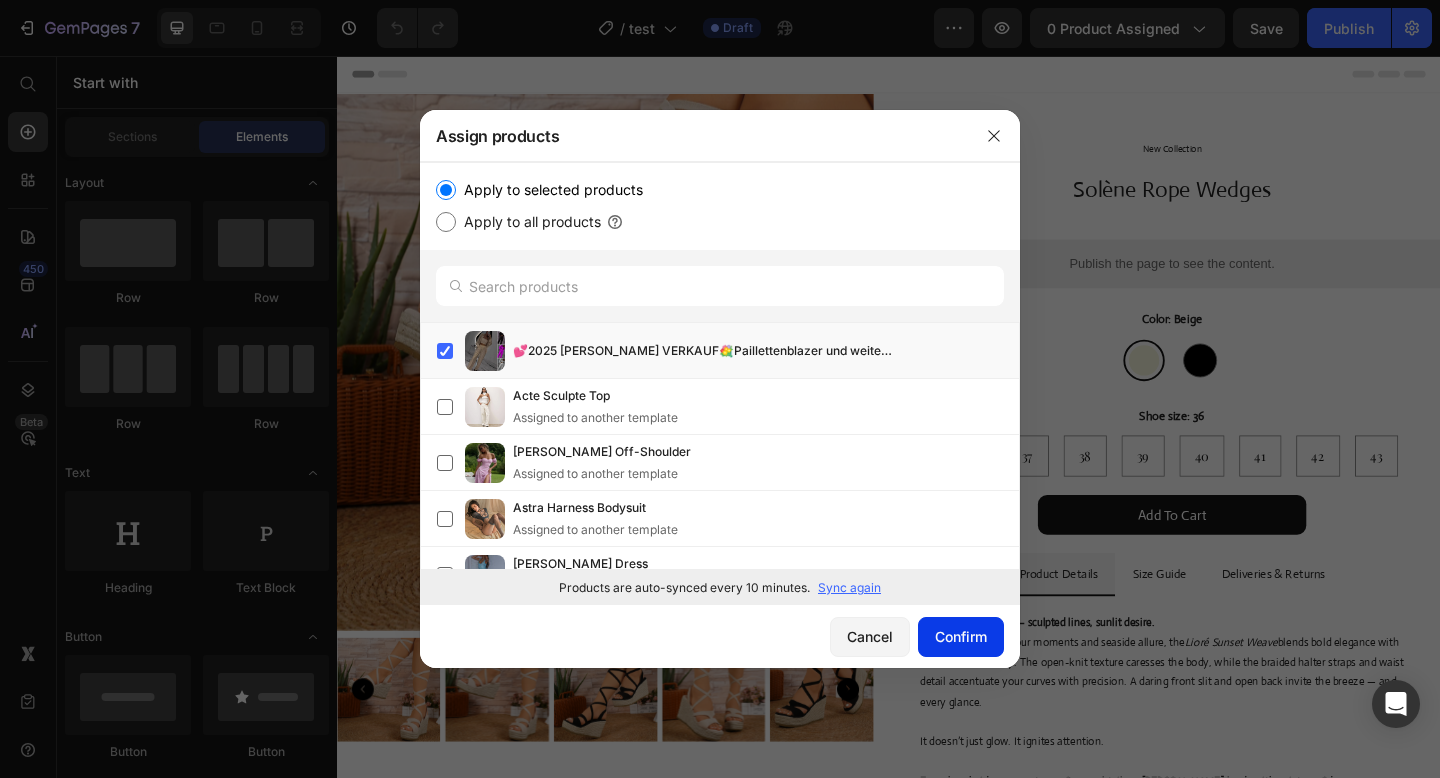 click on "Confirm" 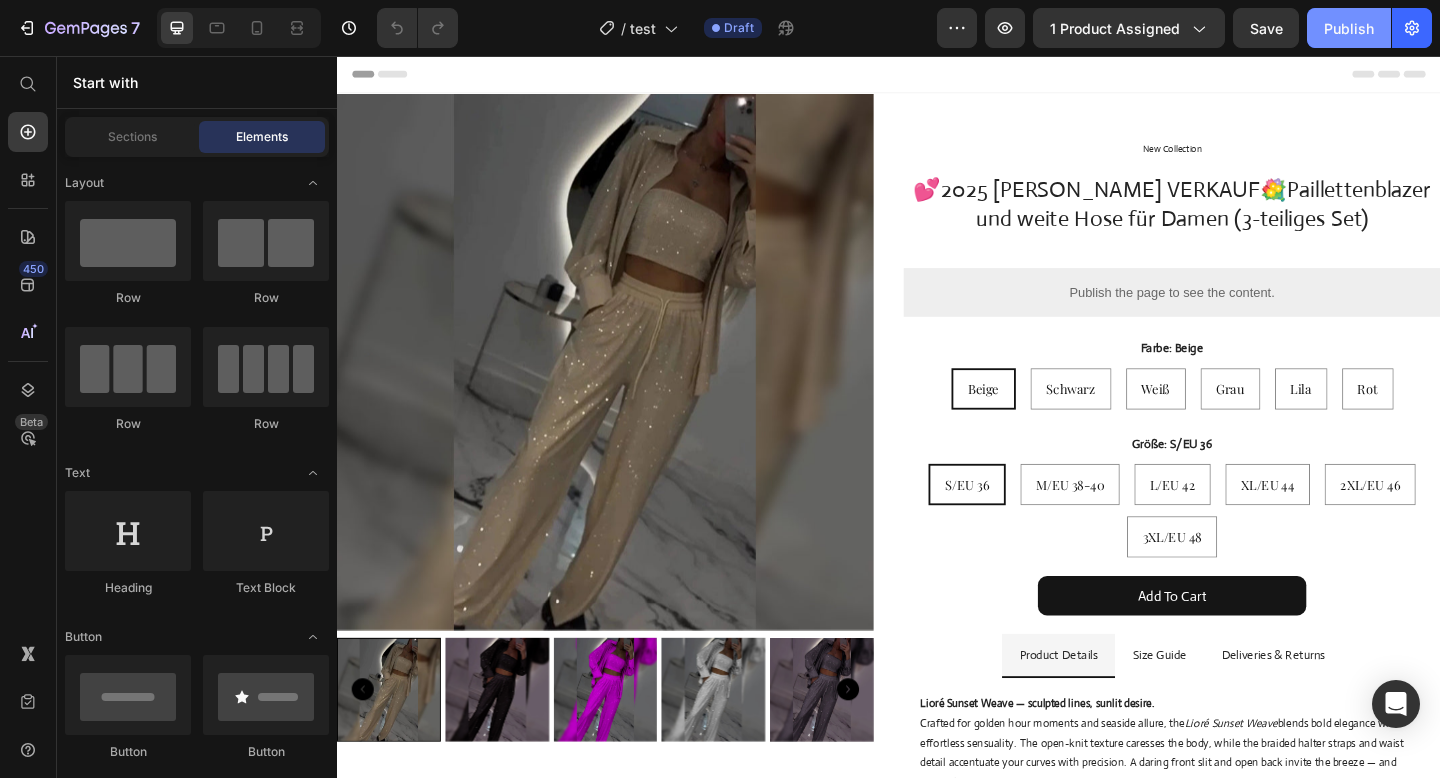 drag, startPoint x: 1337, startPoint y: 35, endPoint x: 790, endPoint y: 213, distance: 575.233 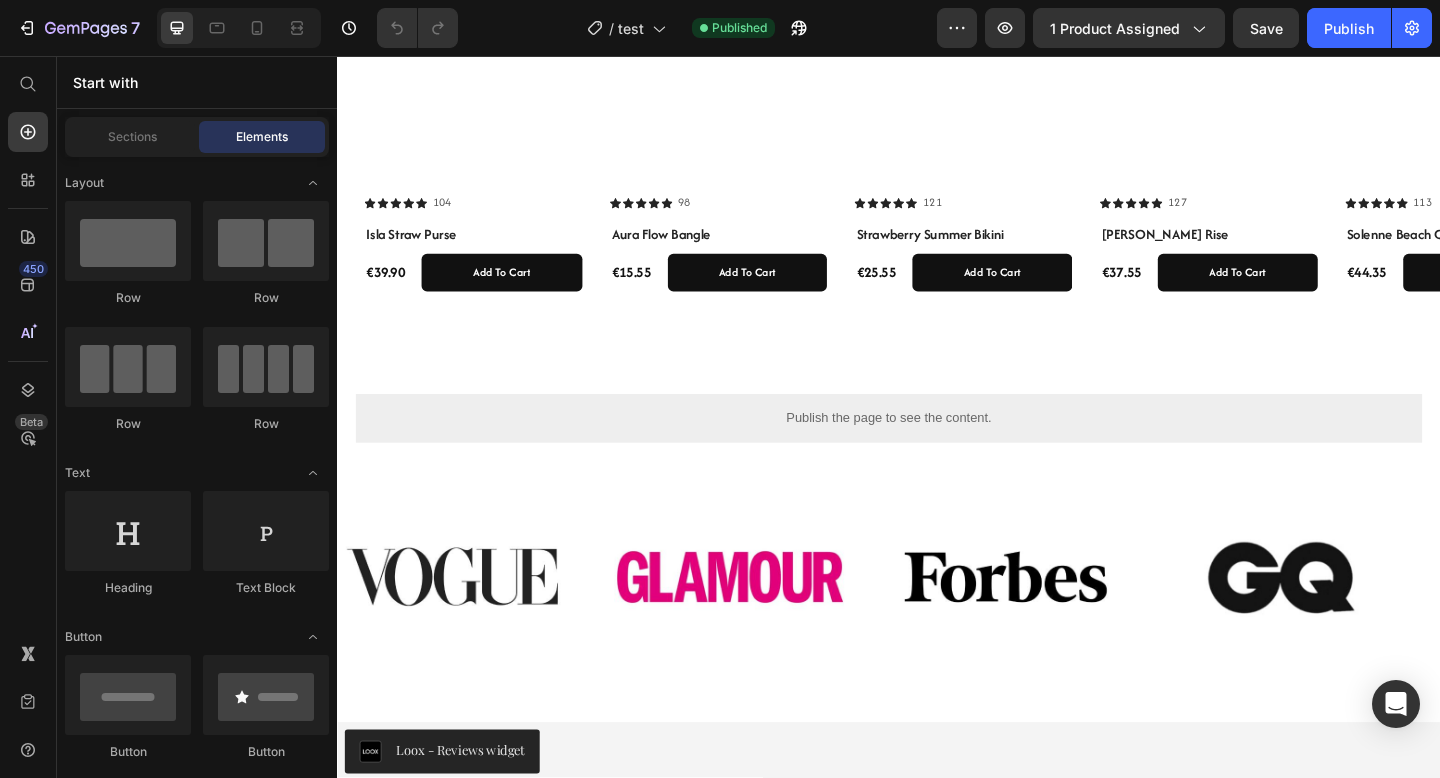 scroll, scrollTop: 3091, scrollLeft: 0, axis: vertical 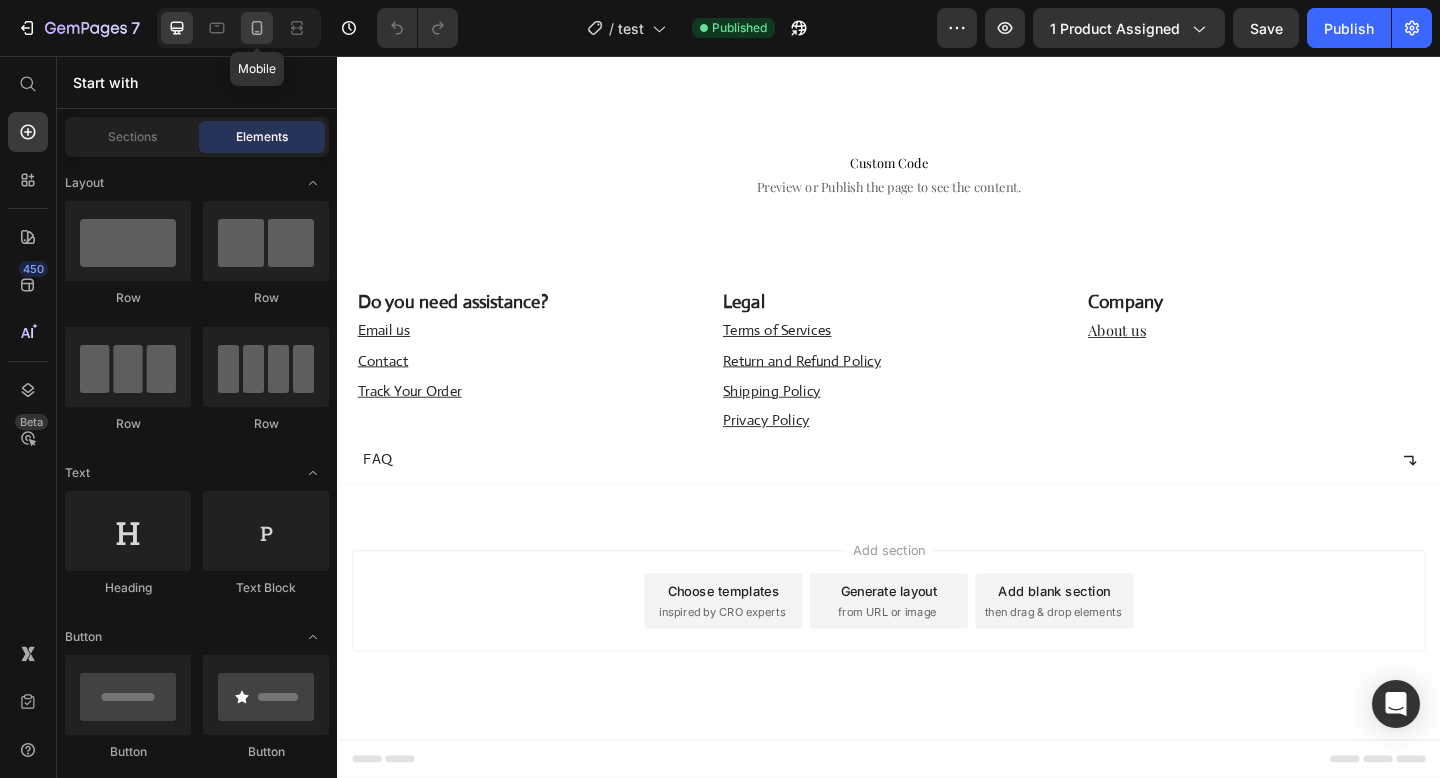 click 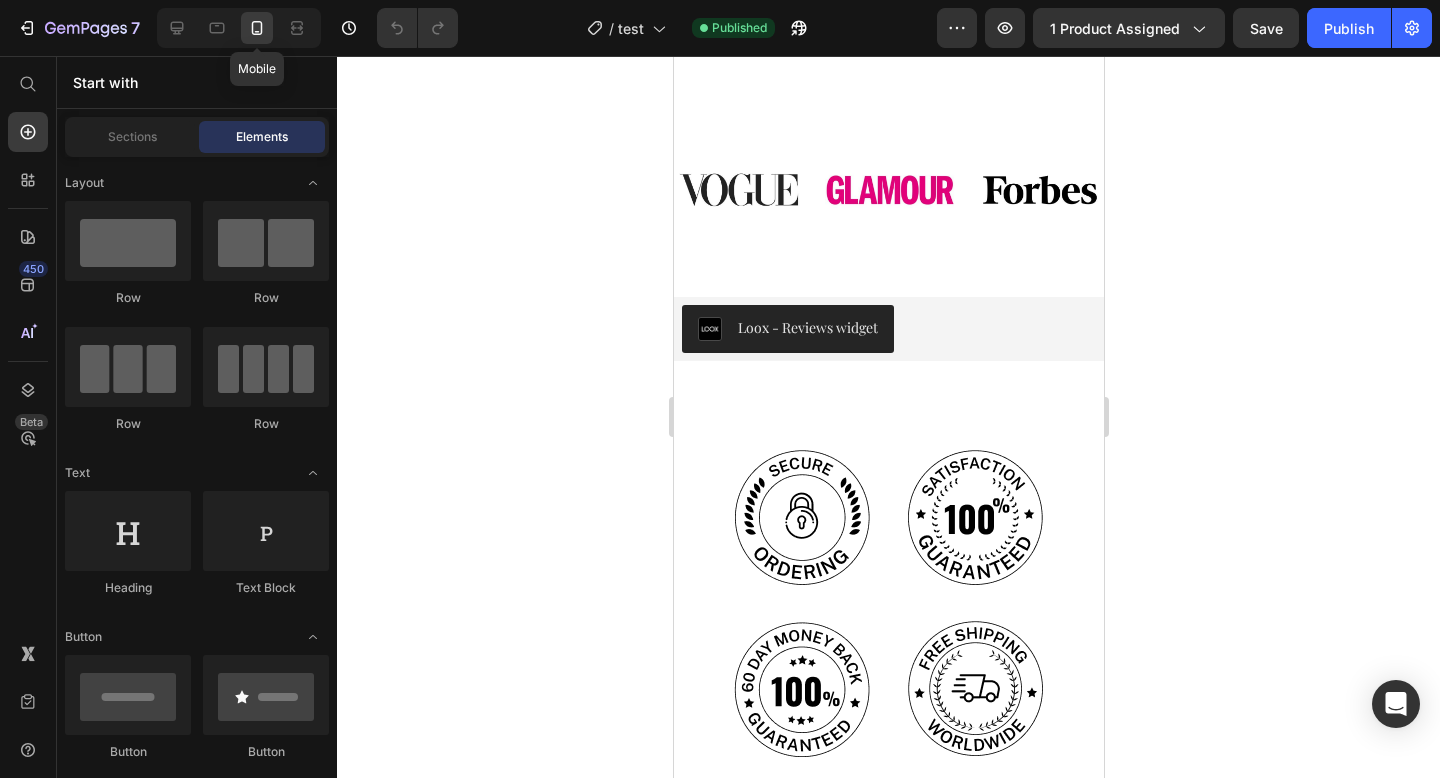 scroll, scrollTop: 3833, scrollLeft: 0, axis: vertical 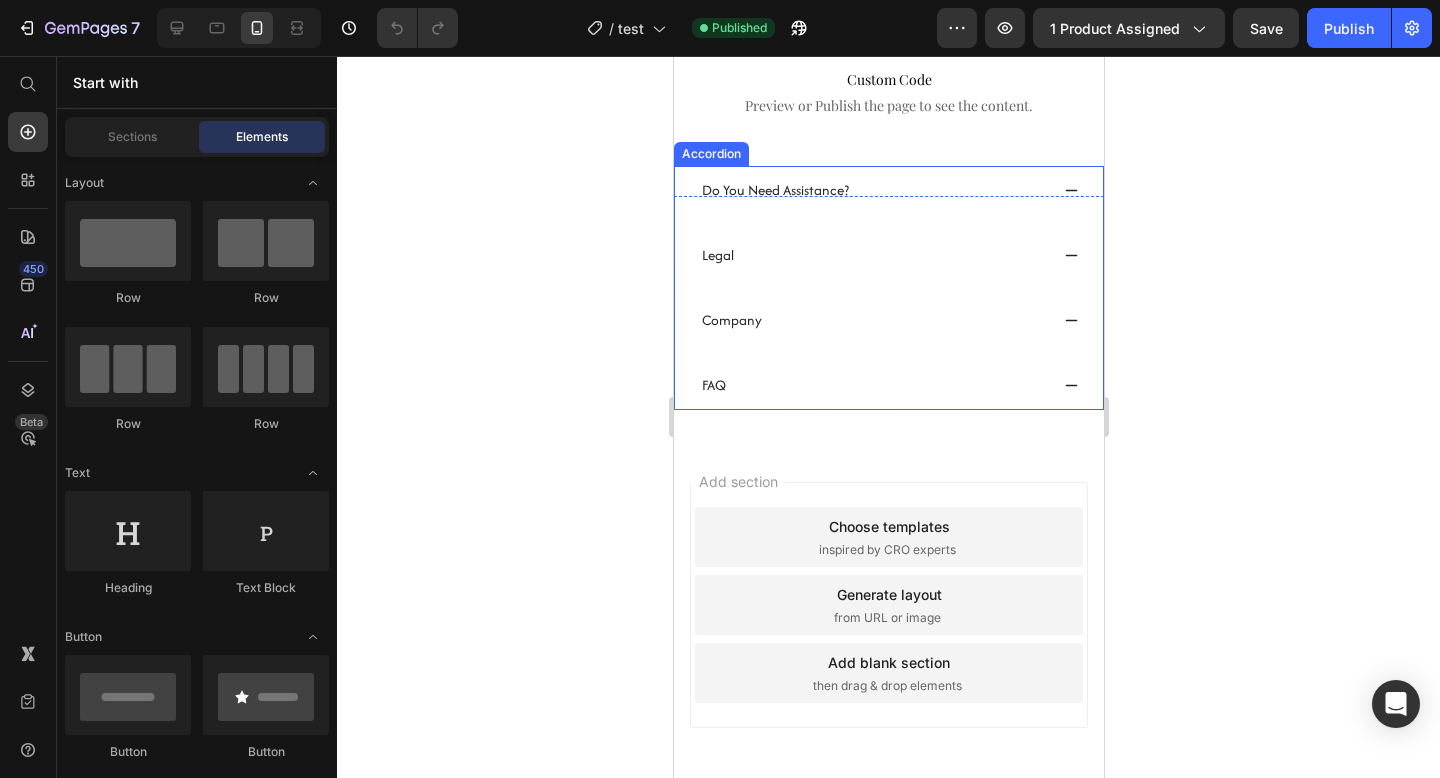 click on "FAQ" at bounding box center [888, 385] 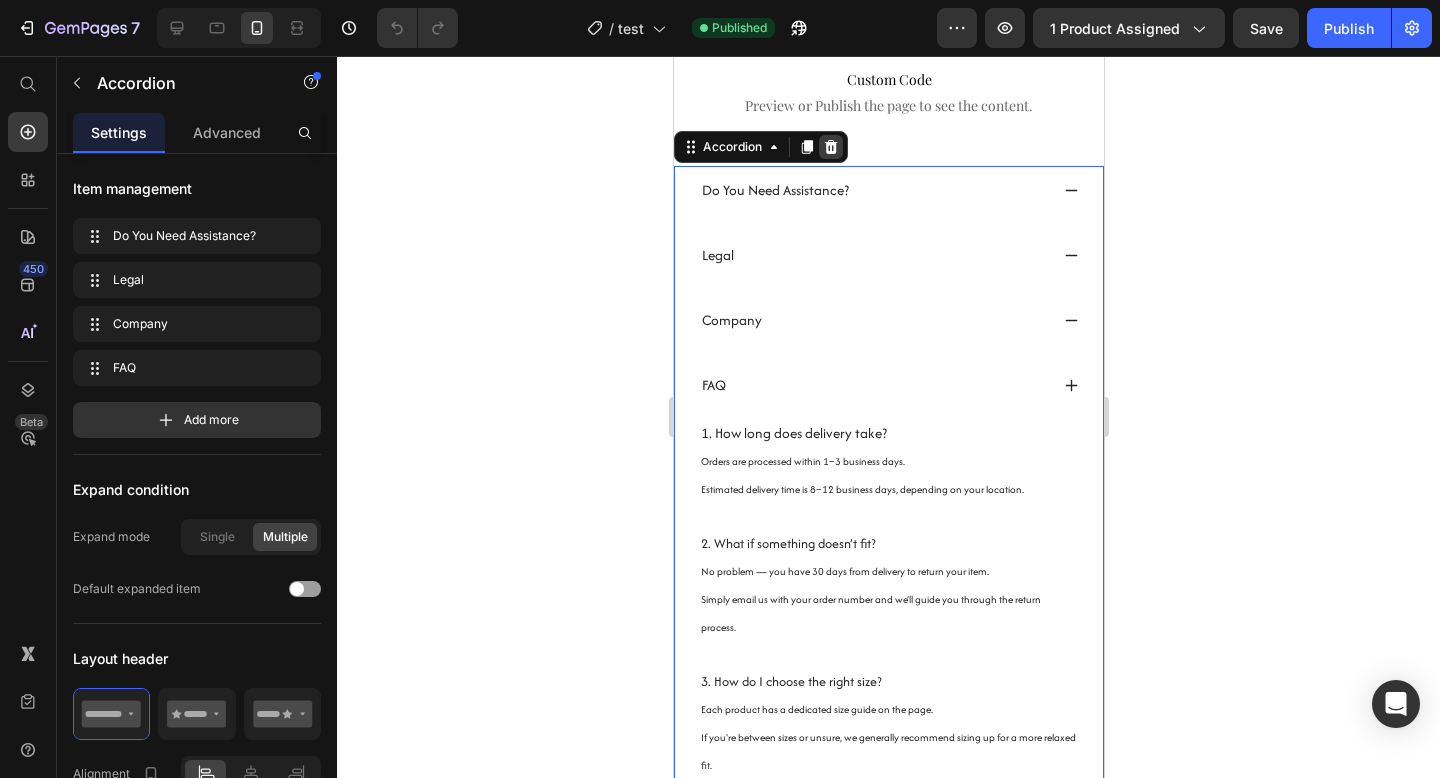 click 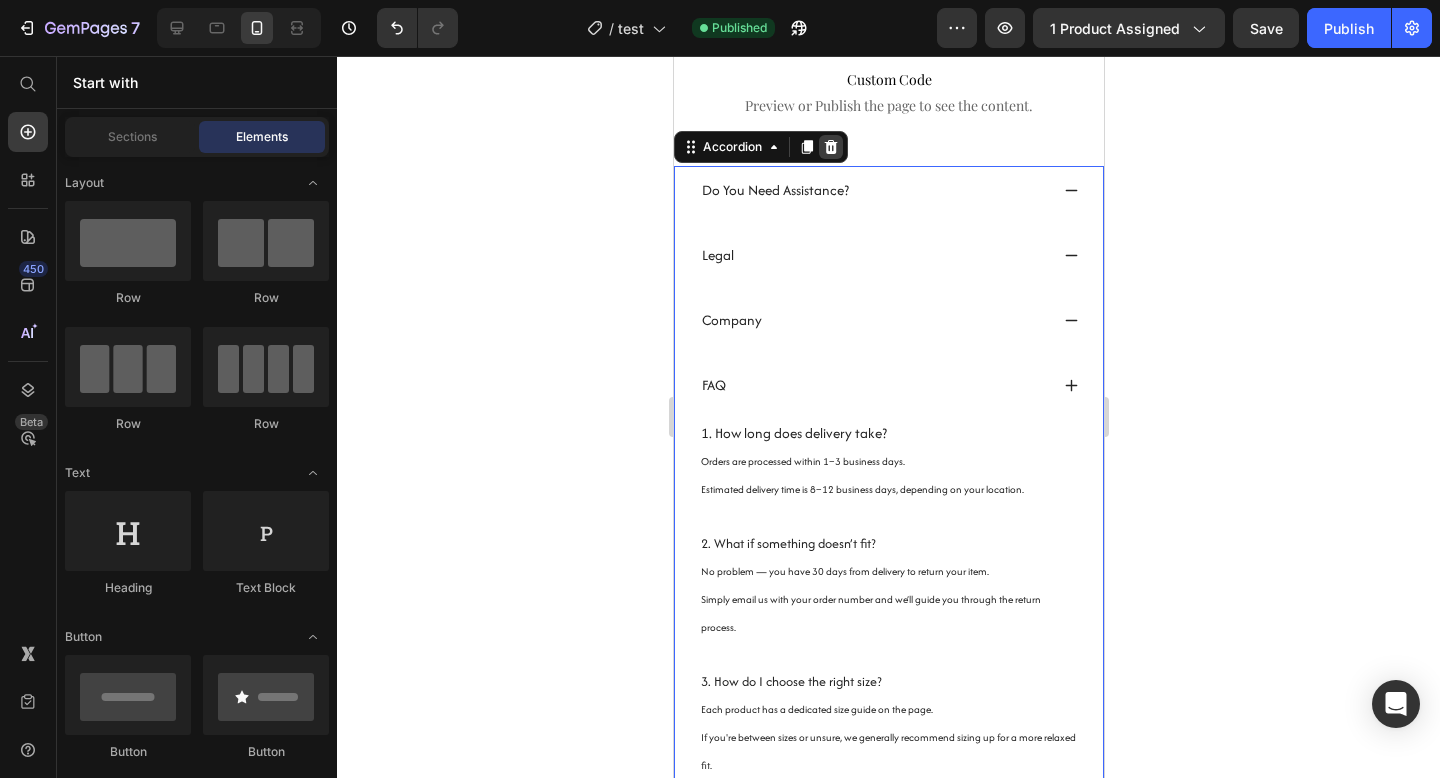 scroll, scrollTop: 3767, scrollLeft: 0, axis: vertical 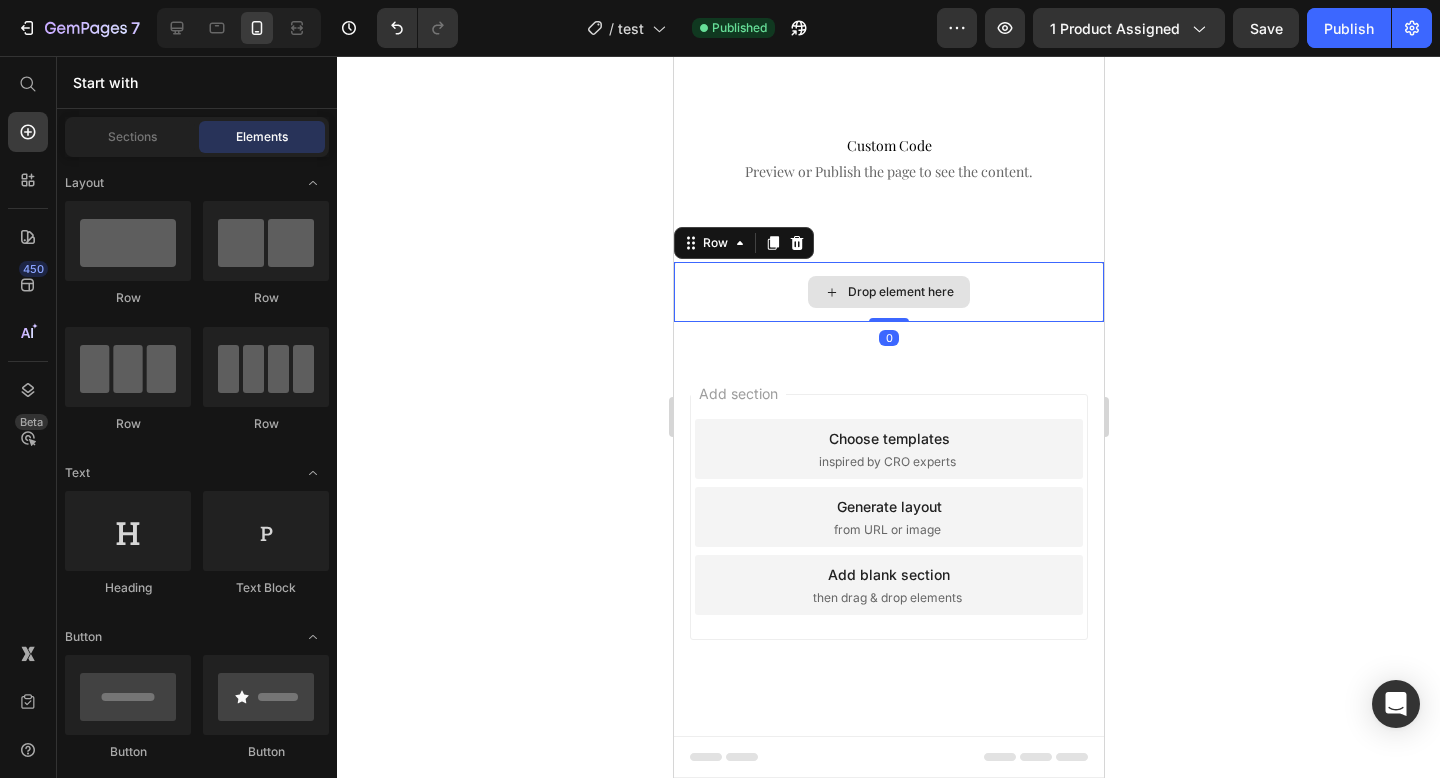 click on "Drop element here" at bounding box center (888, 292) 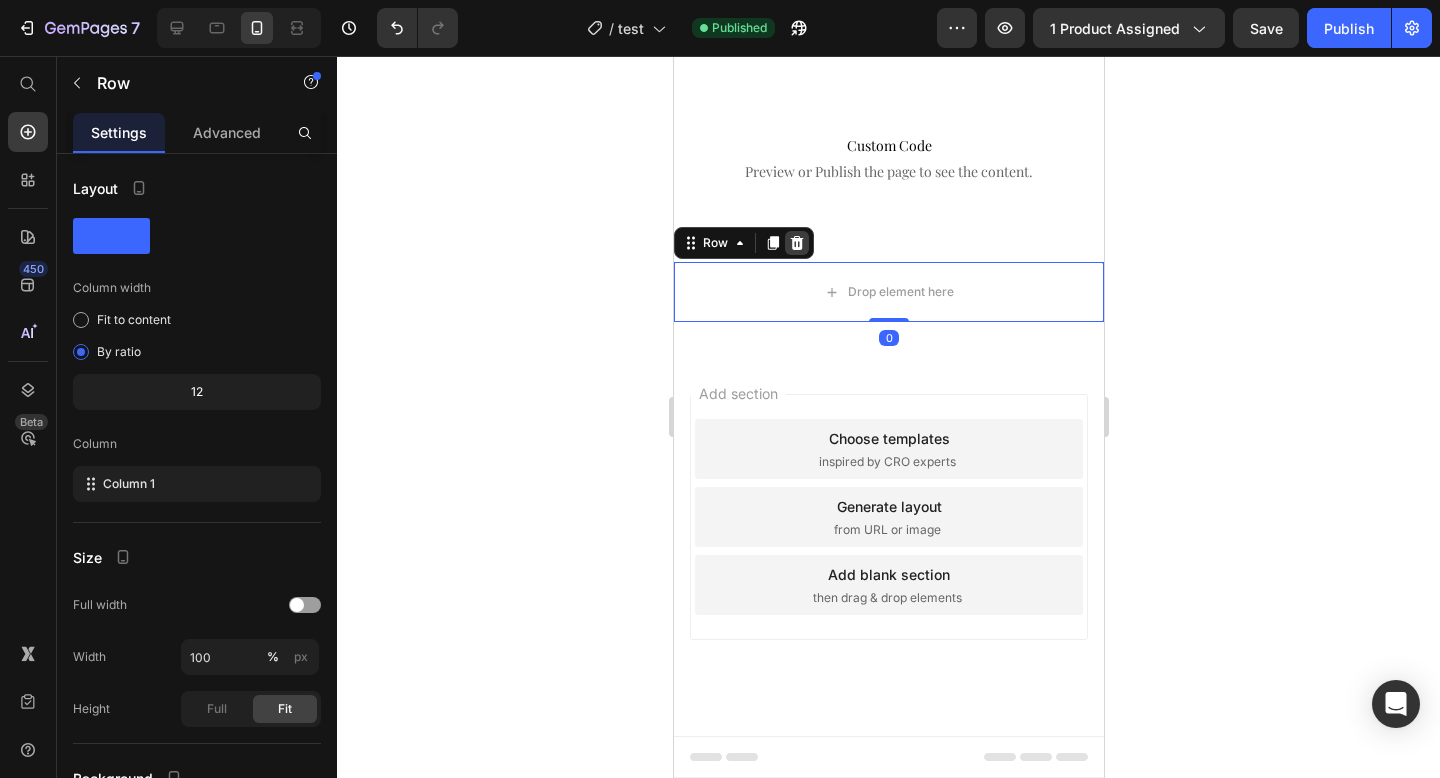 click at bounding box center (796, 243) 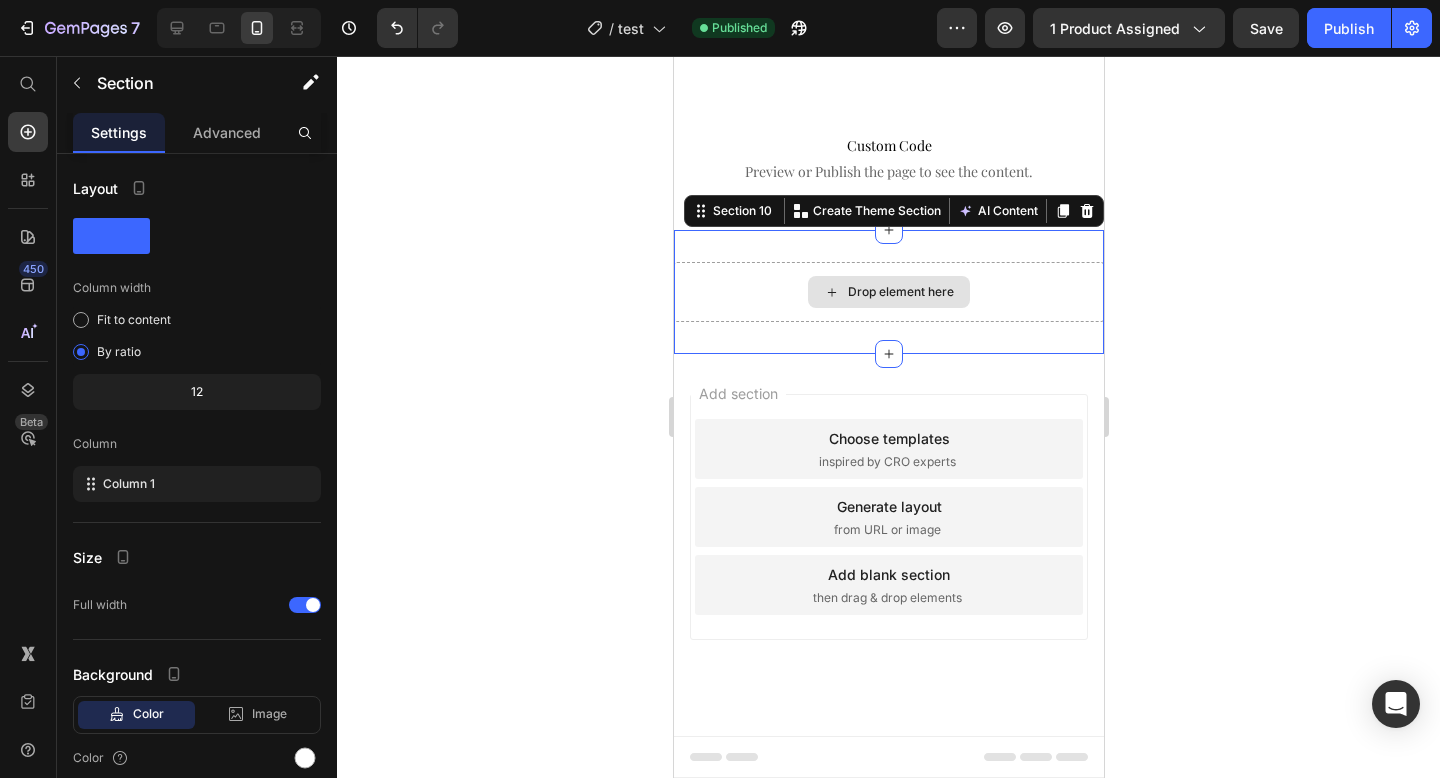 click on "Drop element here" at bounding box center (888, 292) 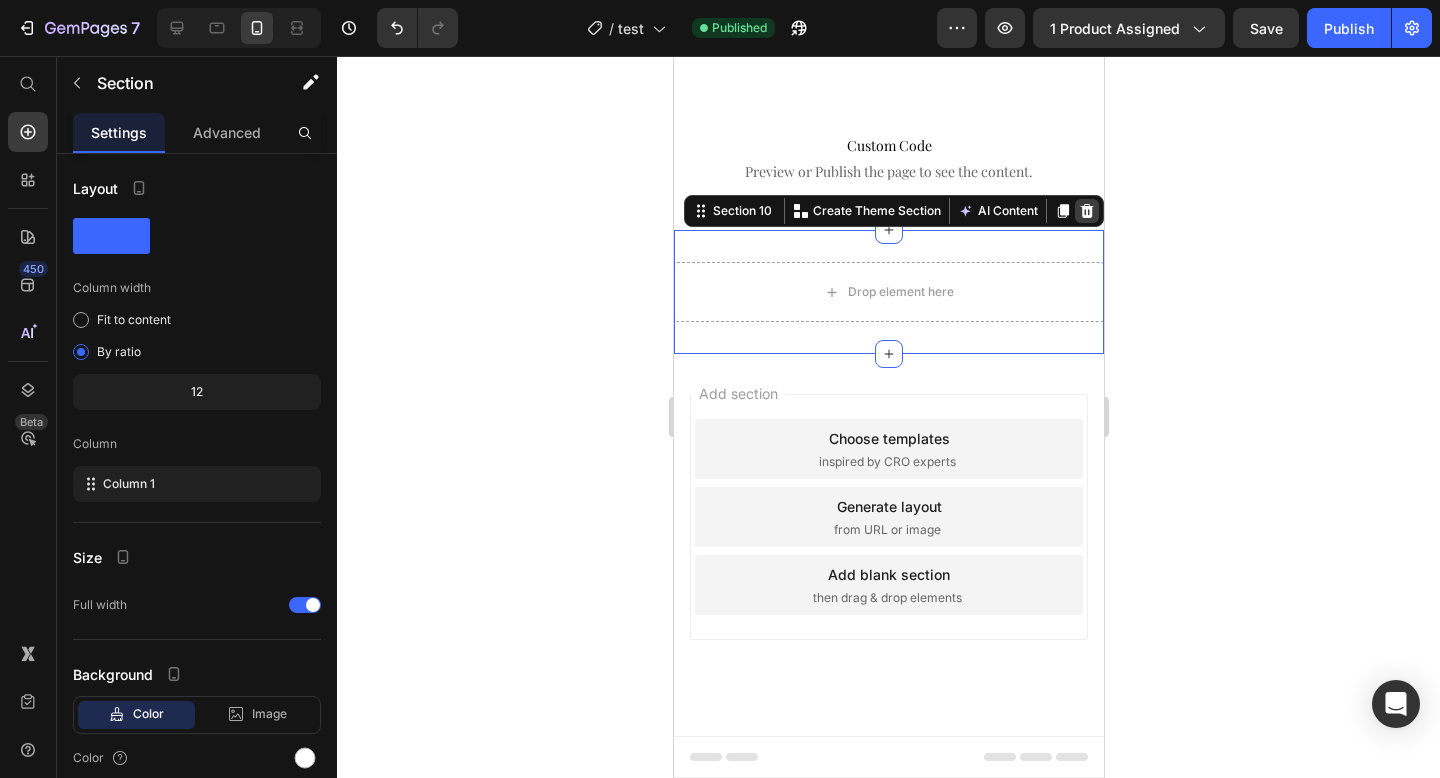 click at bounding box center [1086, 211] 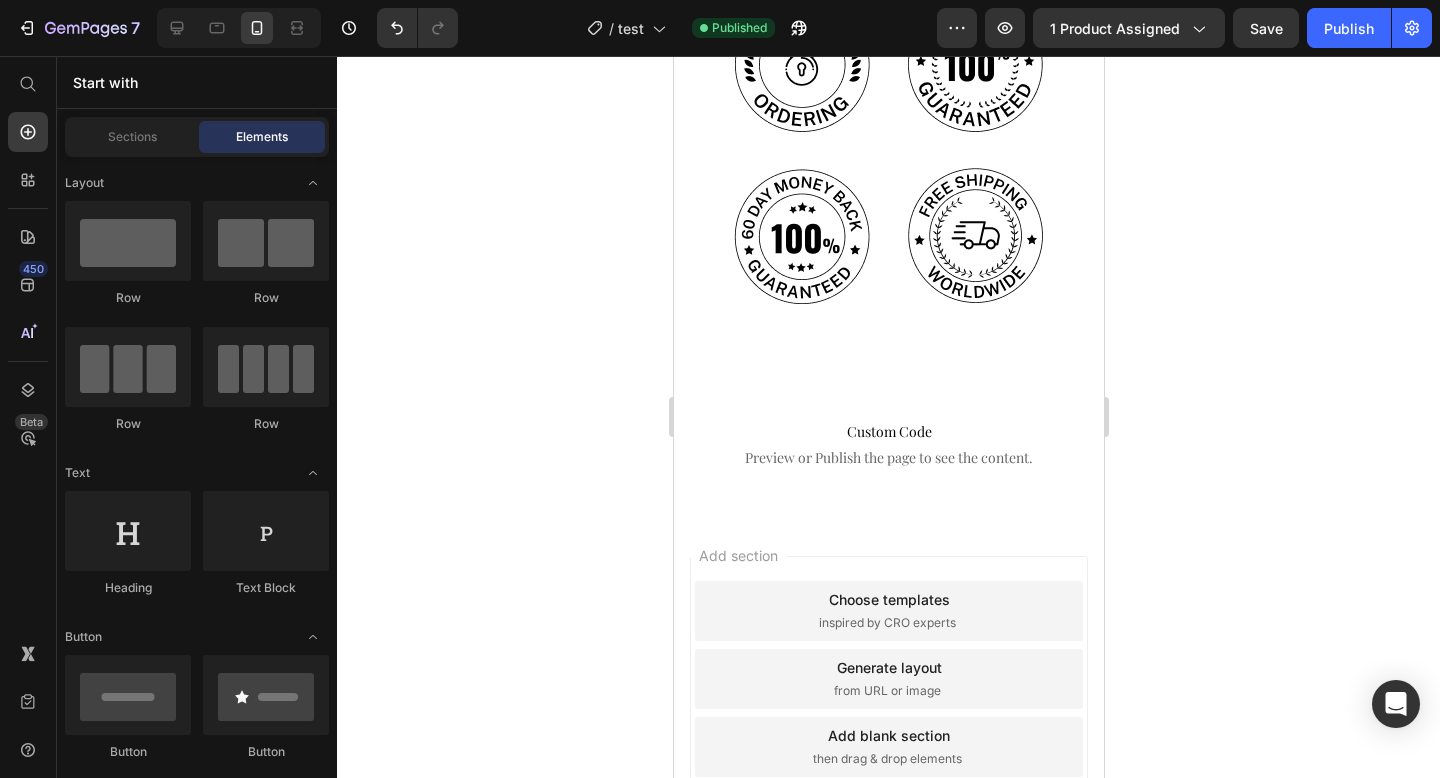 scroll, scrollTop: 3738, scrollLeft: 0, axis: vertical 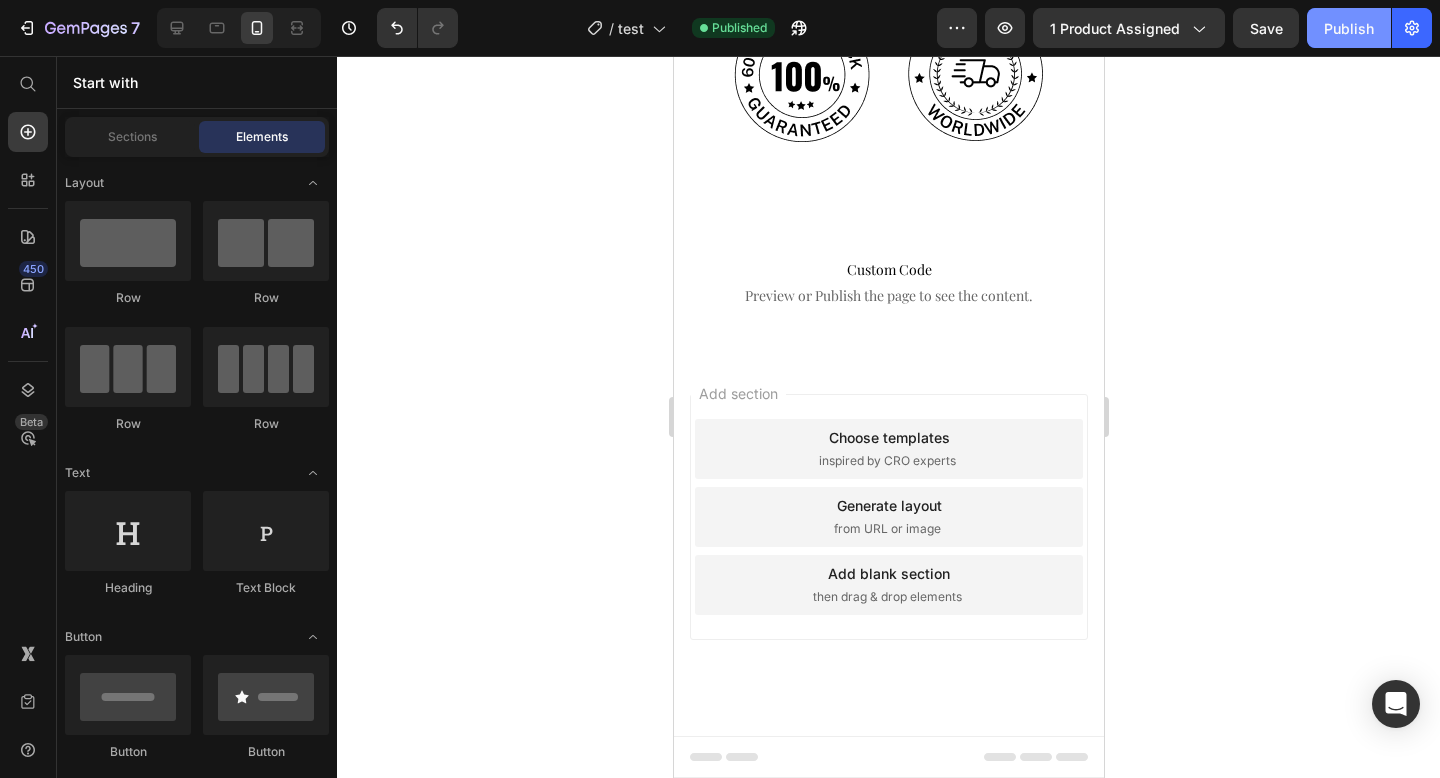 click on "Publish" at bounding box center (1349, 28) 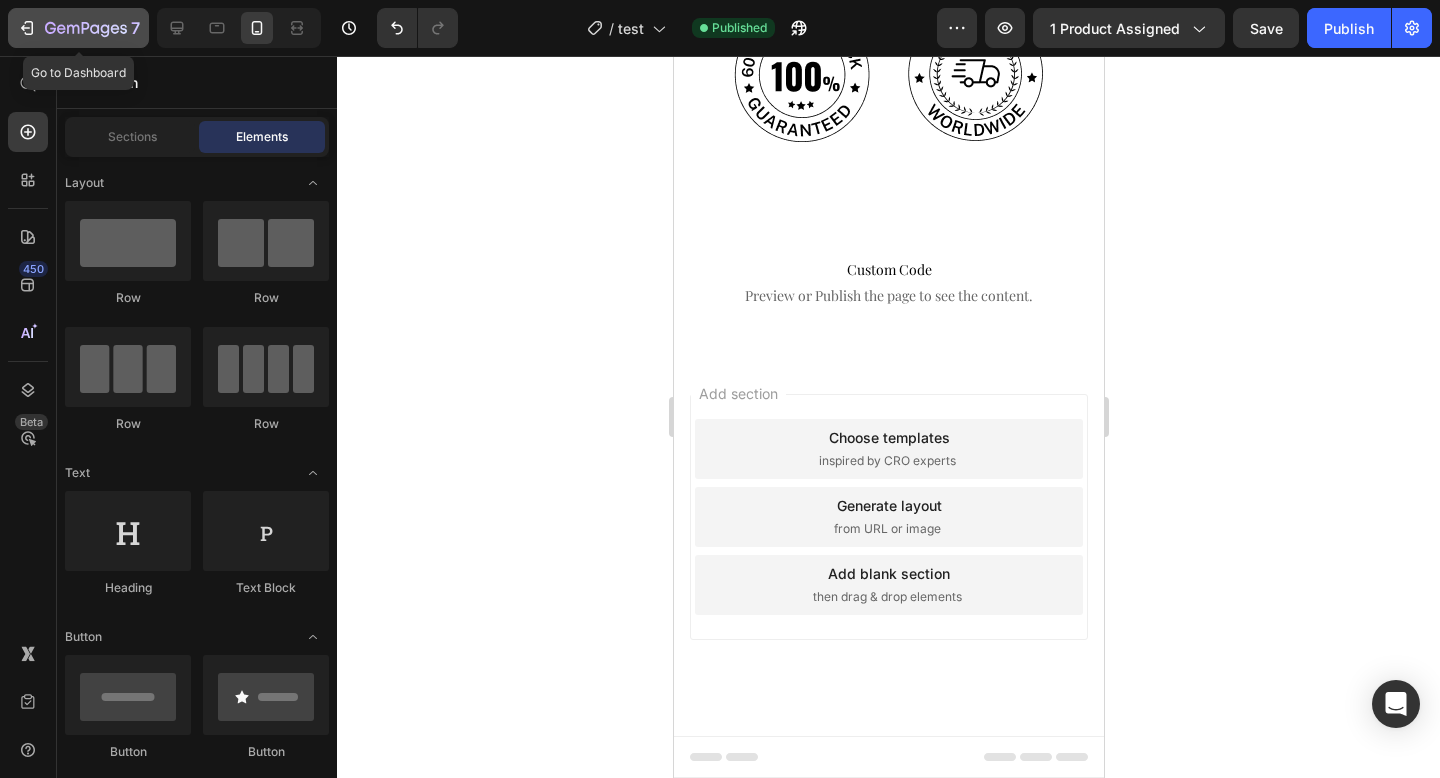 click on "7" 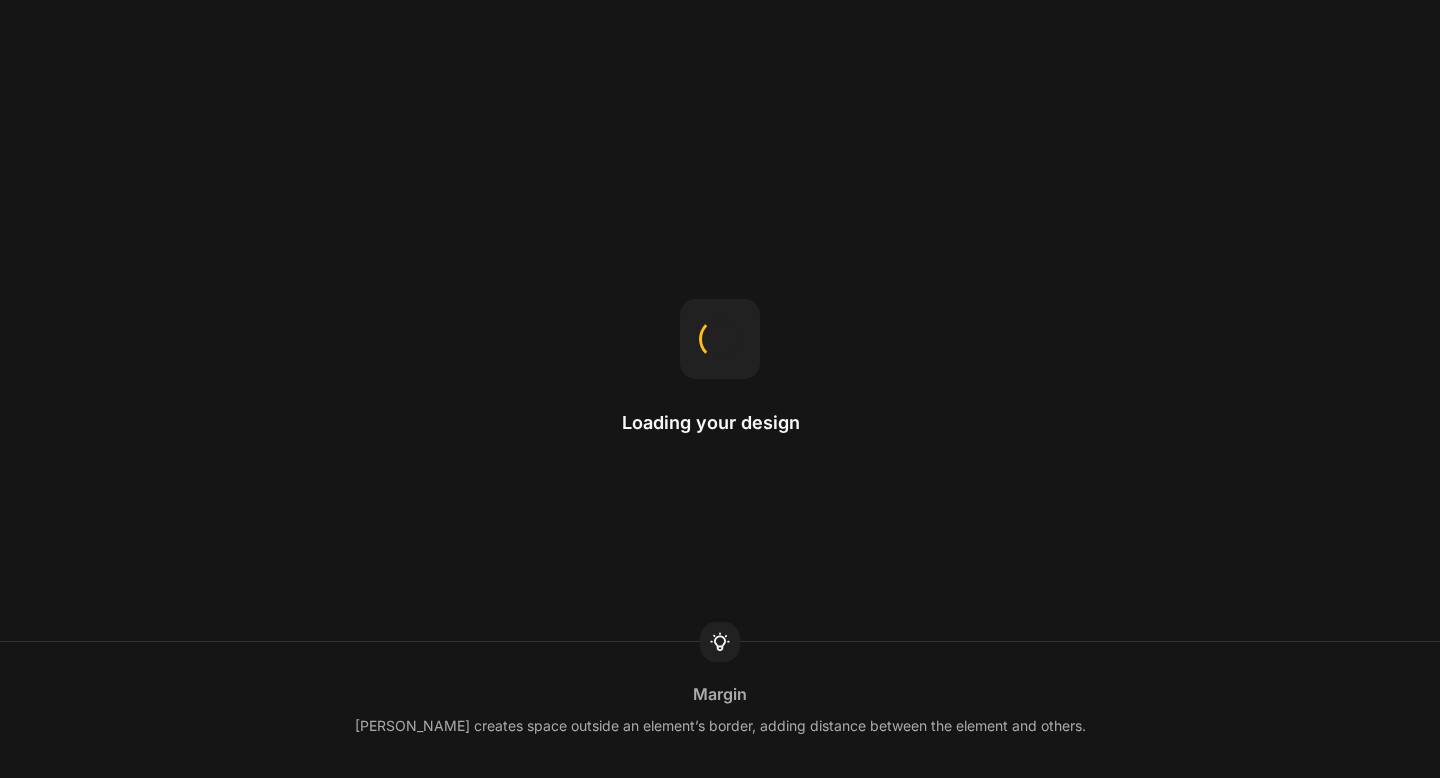 scroll, scrollTop: 0, scrollLeft: 0, axis: both 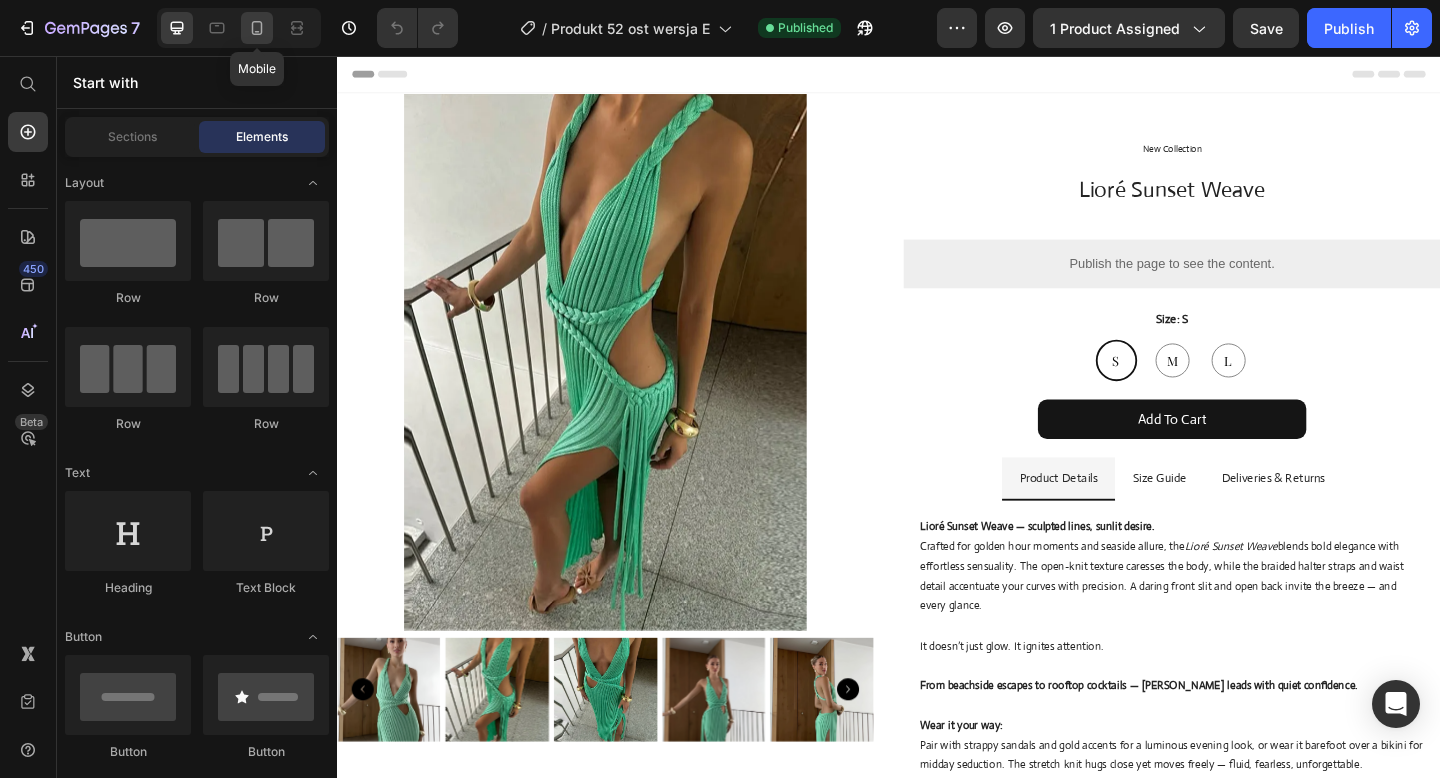 click 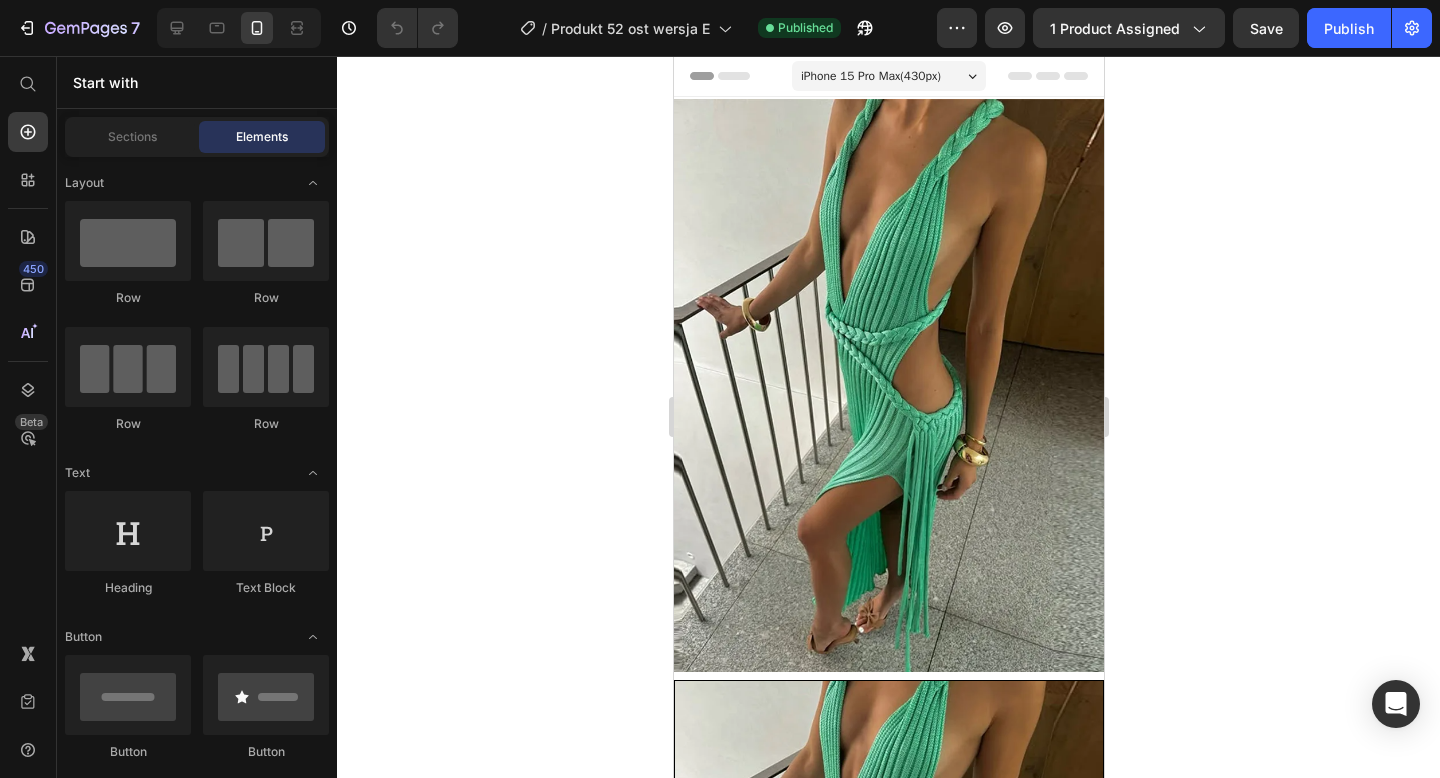 radio on "true" 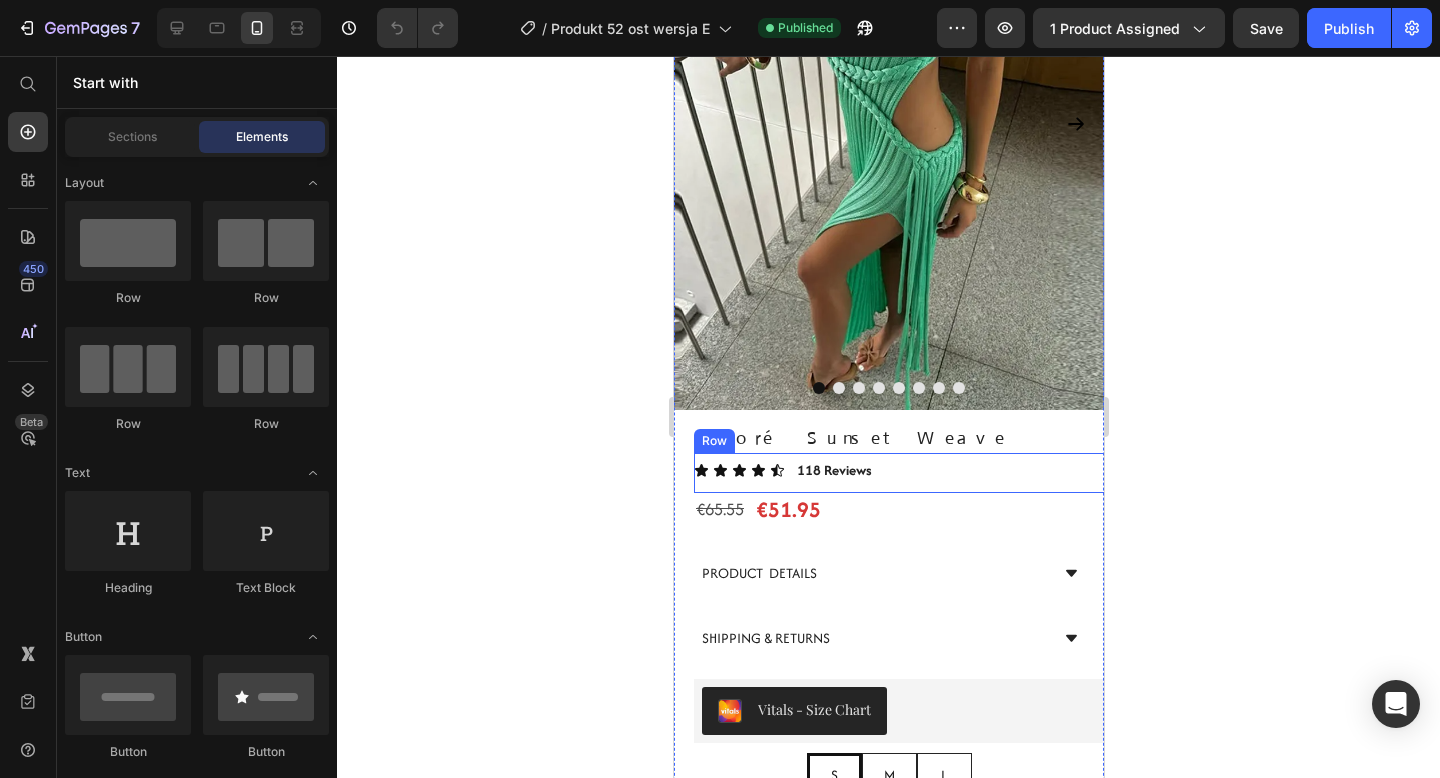 scroll, scrollTop: 294, scrollLeft: 0, axis: vertical 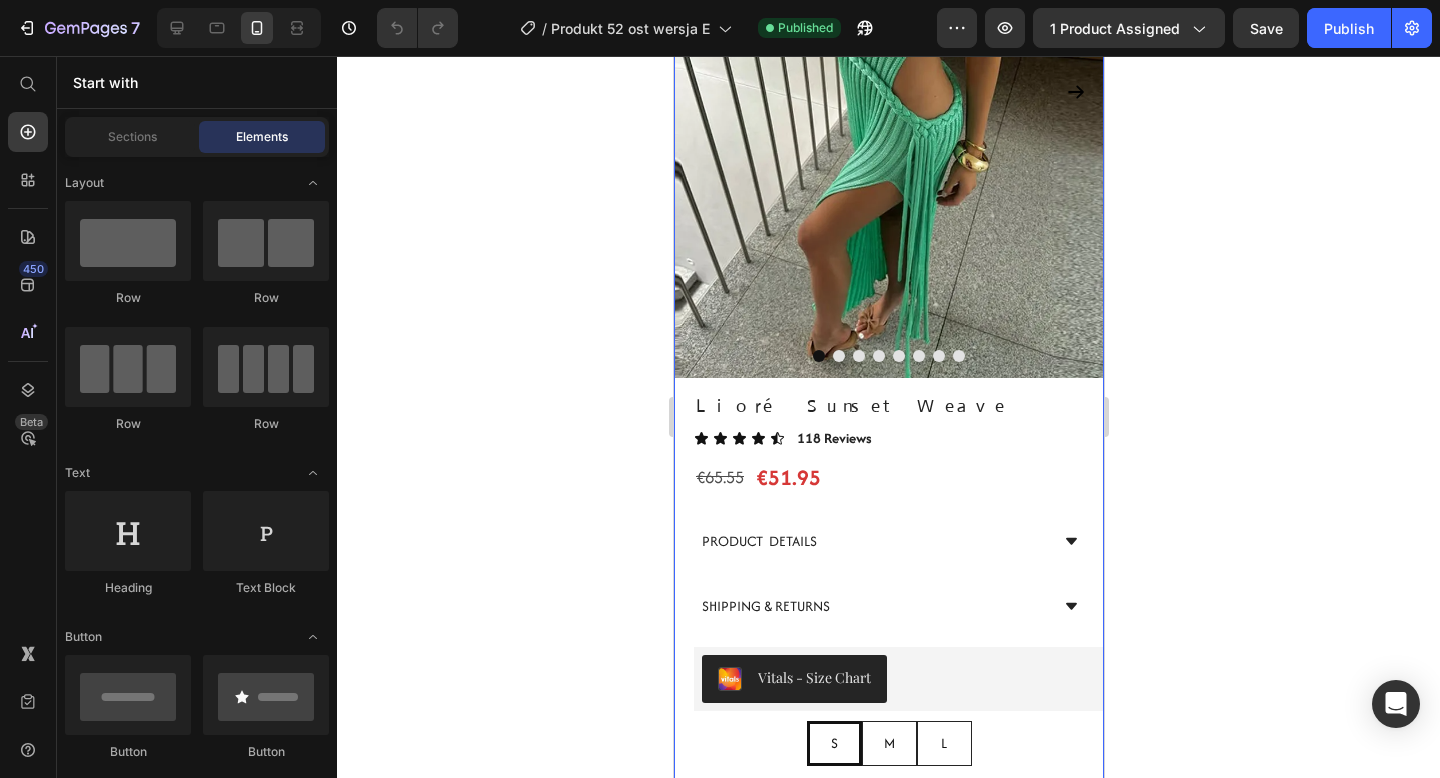 click on "Lioré Sunset Weave Product Title Icon Icon Icon Icon Icon Icon List 118 Reviews Text Block Row €65.55 Product Price €51.95 Product Price Row Product Variants & Swatches
PRODUCT  DETAILS
SHIPPING & RETURNS Accordion Vitals - Size Chart Vitals S S S M M M L L L Product Variants & Swatches
Add To Cart Add to Cart Kaching Bundles Kaching Bundles" at bounding box center (888, 658) 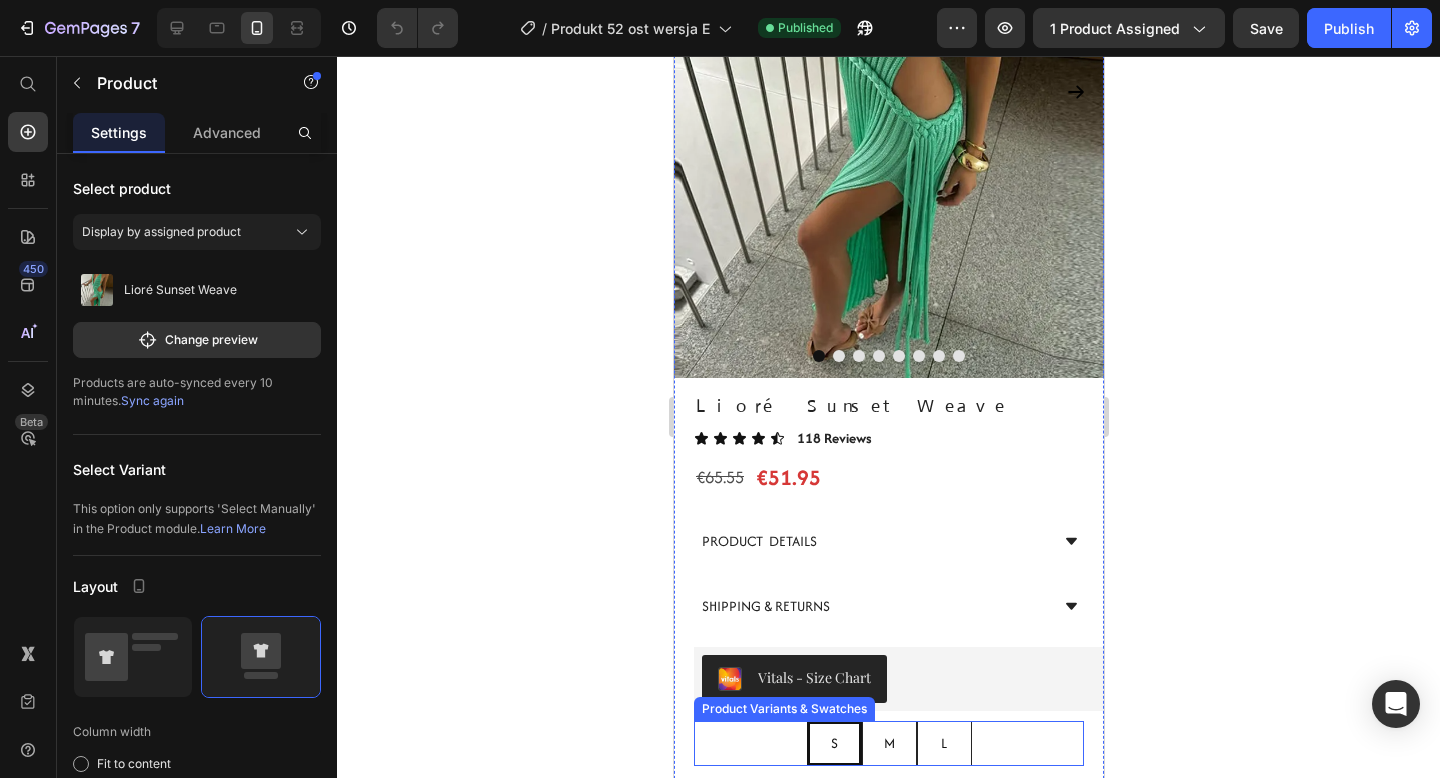 click on "S S S M M M L L L" at bounding box center [888, 743] 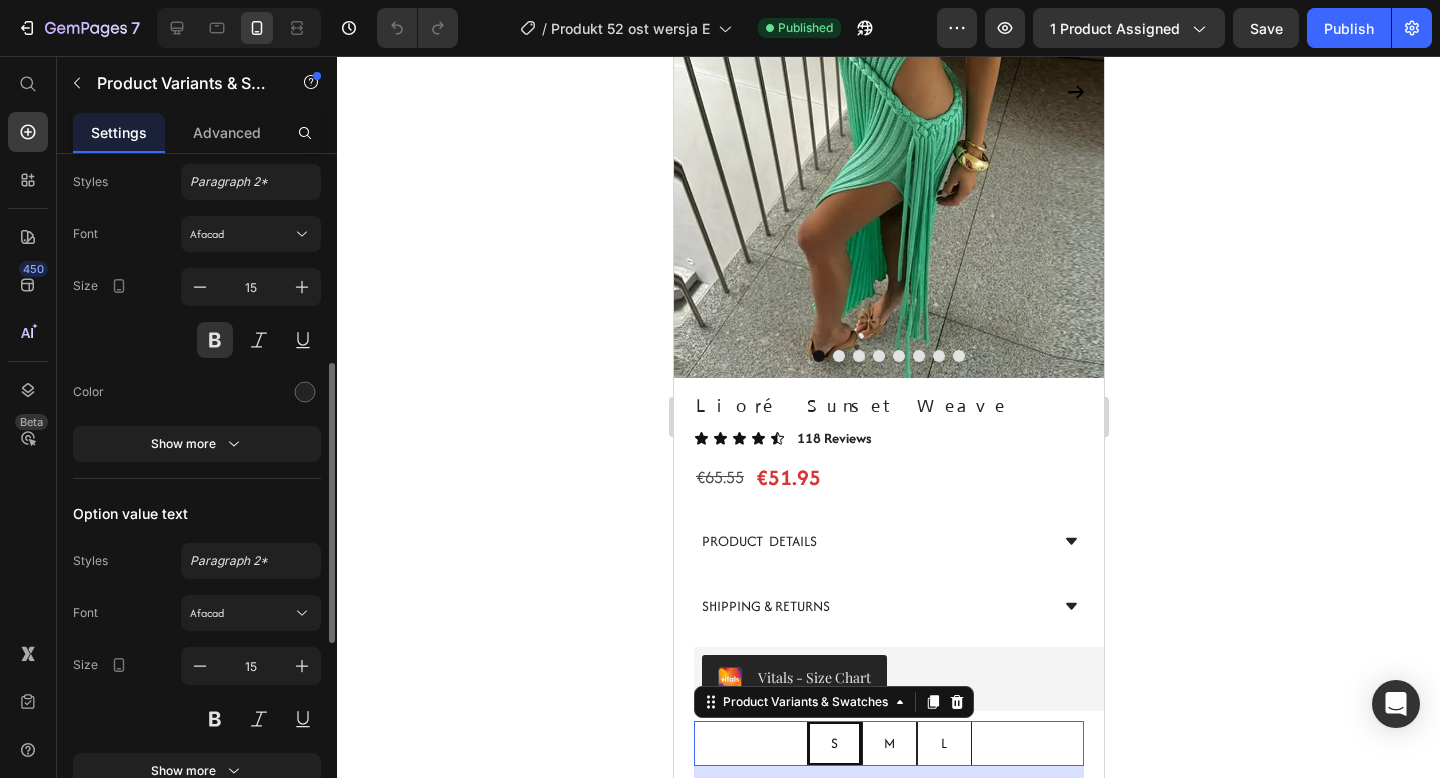 scroll, scrollTop: 511, scrollLeft: 0, axis: vertical 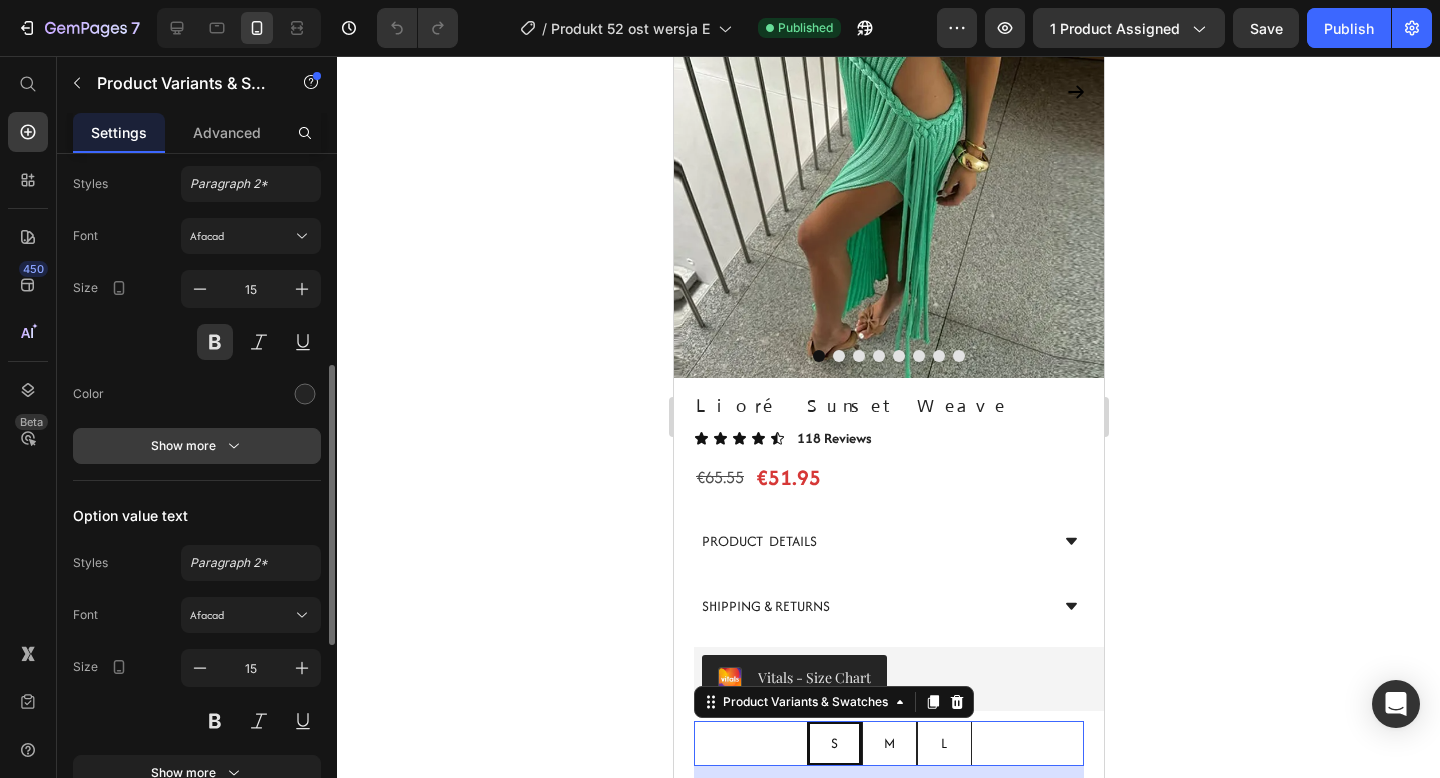 click on "Show more" at bounding box center (197, 446) 